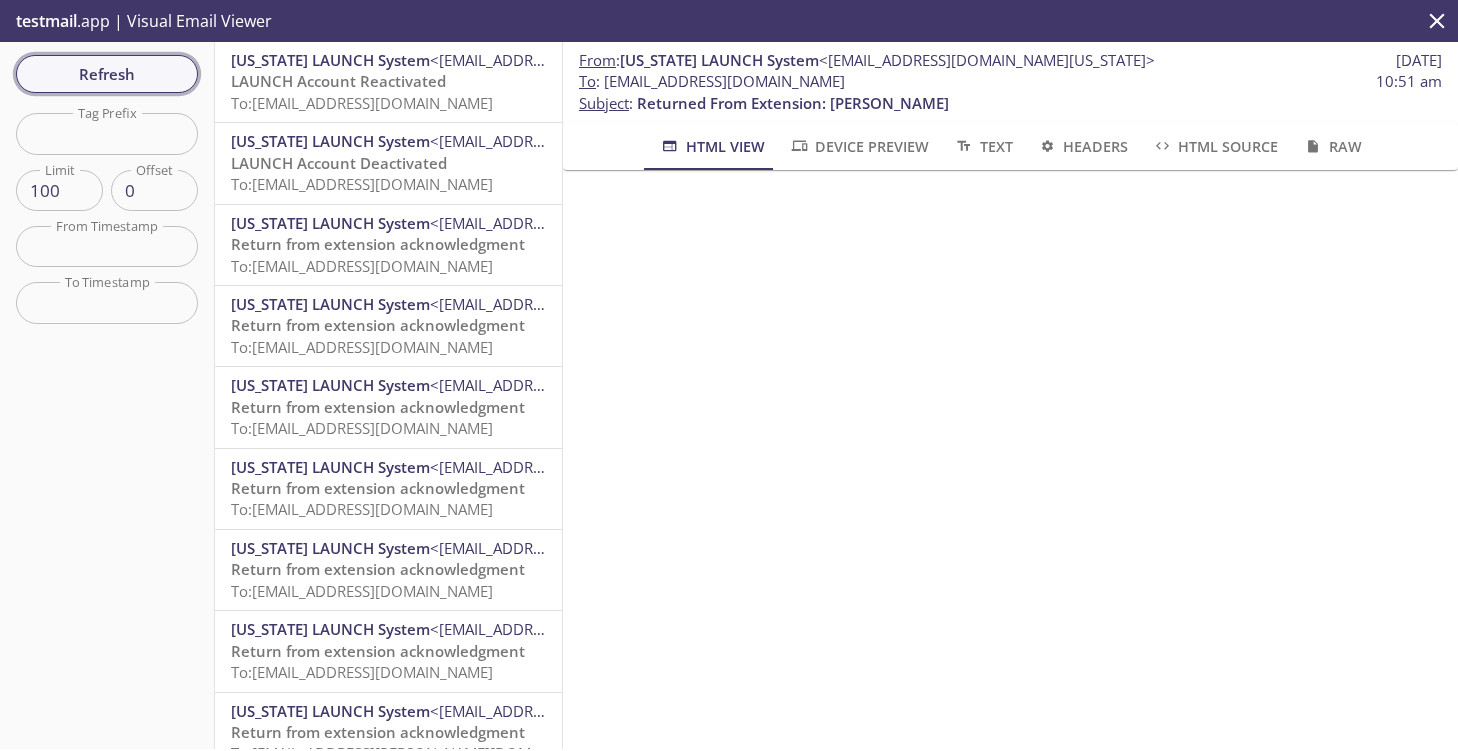 scroll, scrollTop: 0, scrollLeft: 0, axis: both 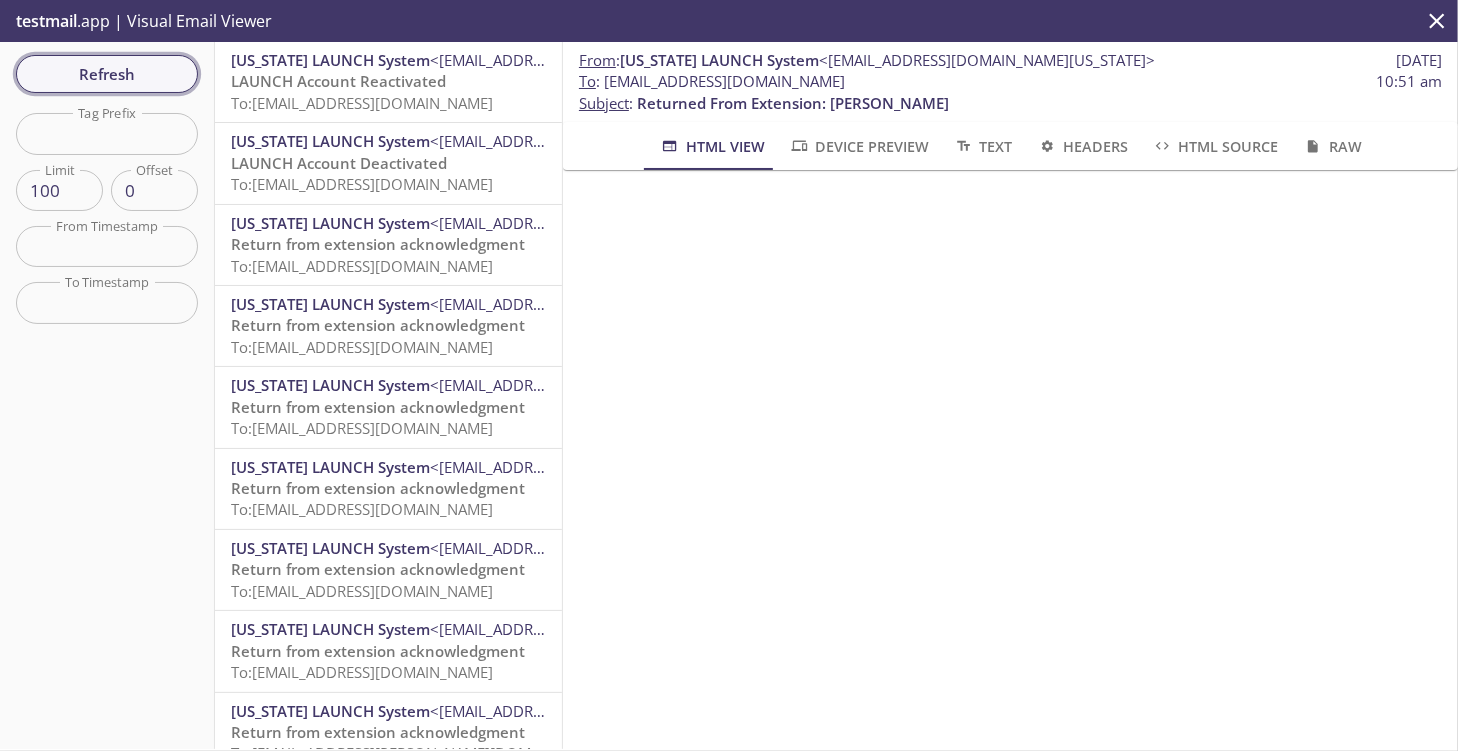 click on "Refresh" at bounding box center (107, 74) 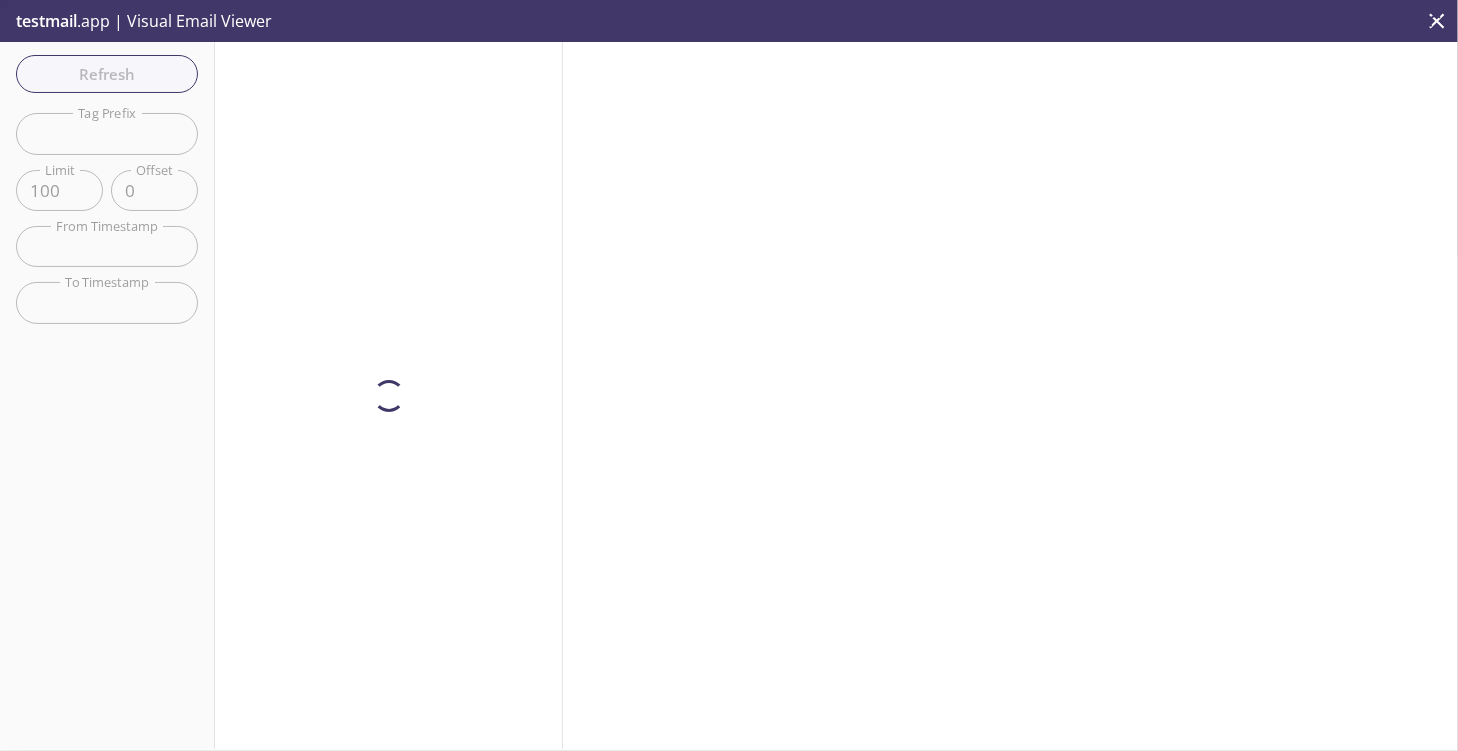 type on "Team Ignyte" 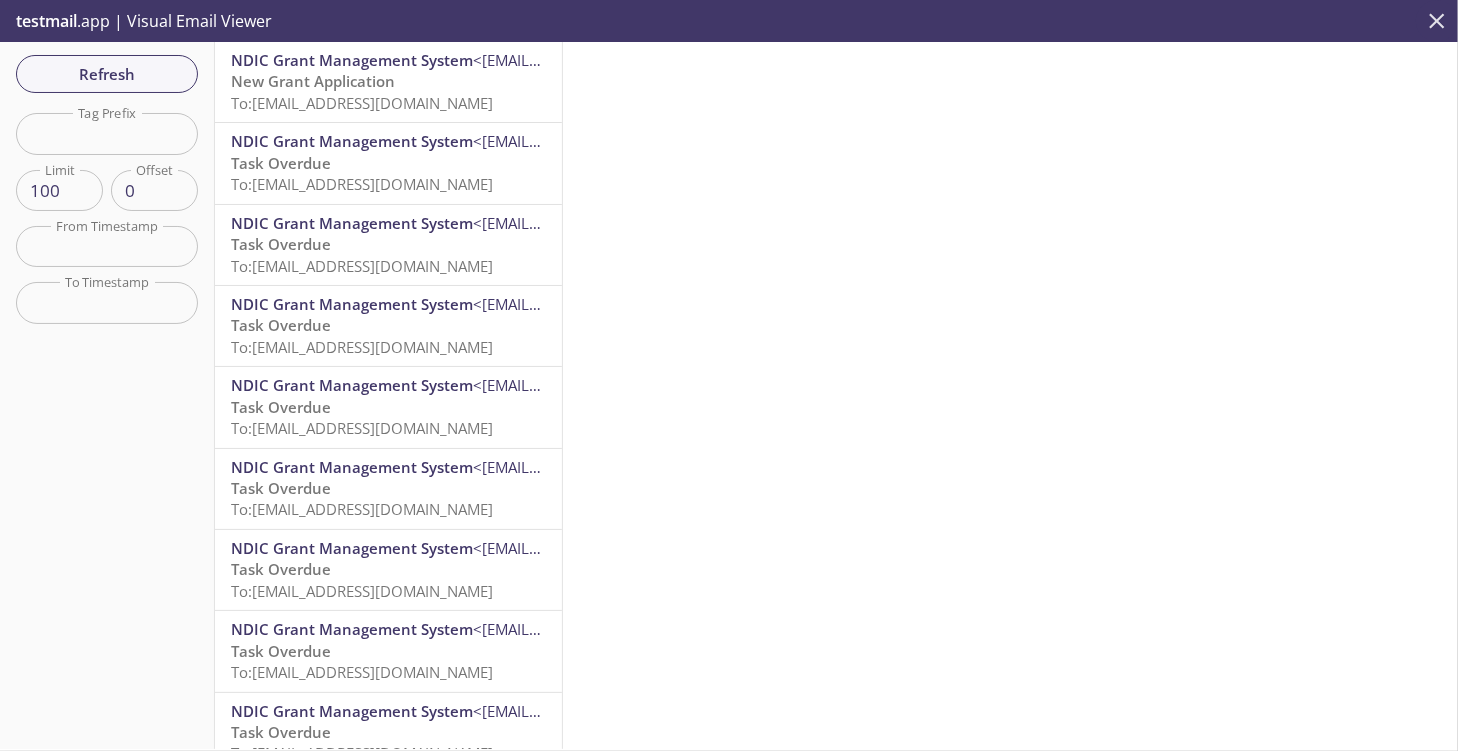 click 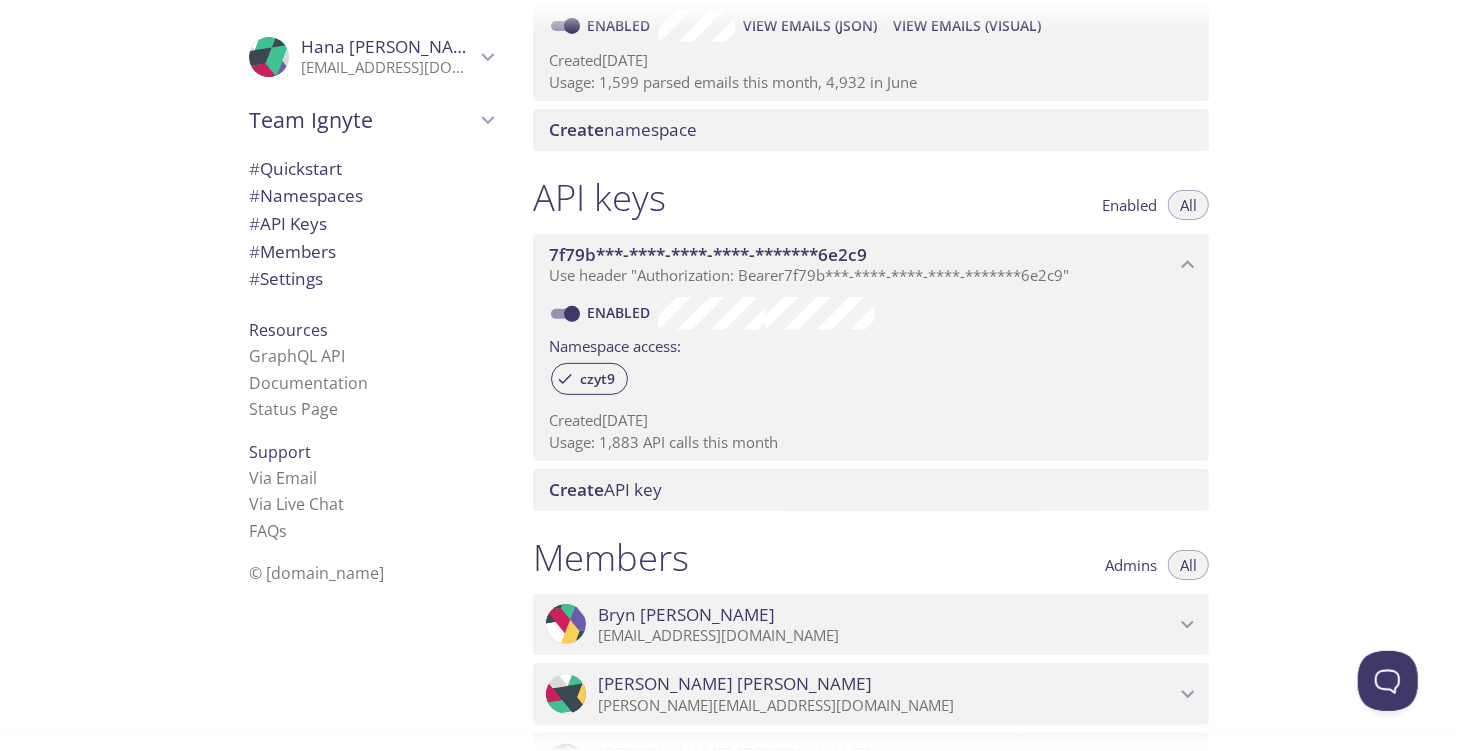 scroll, scrollTop: 0, scrollLeft: 0, axis: both 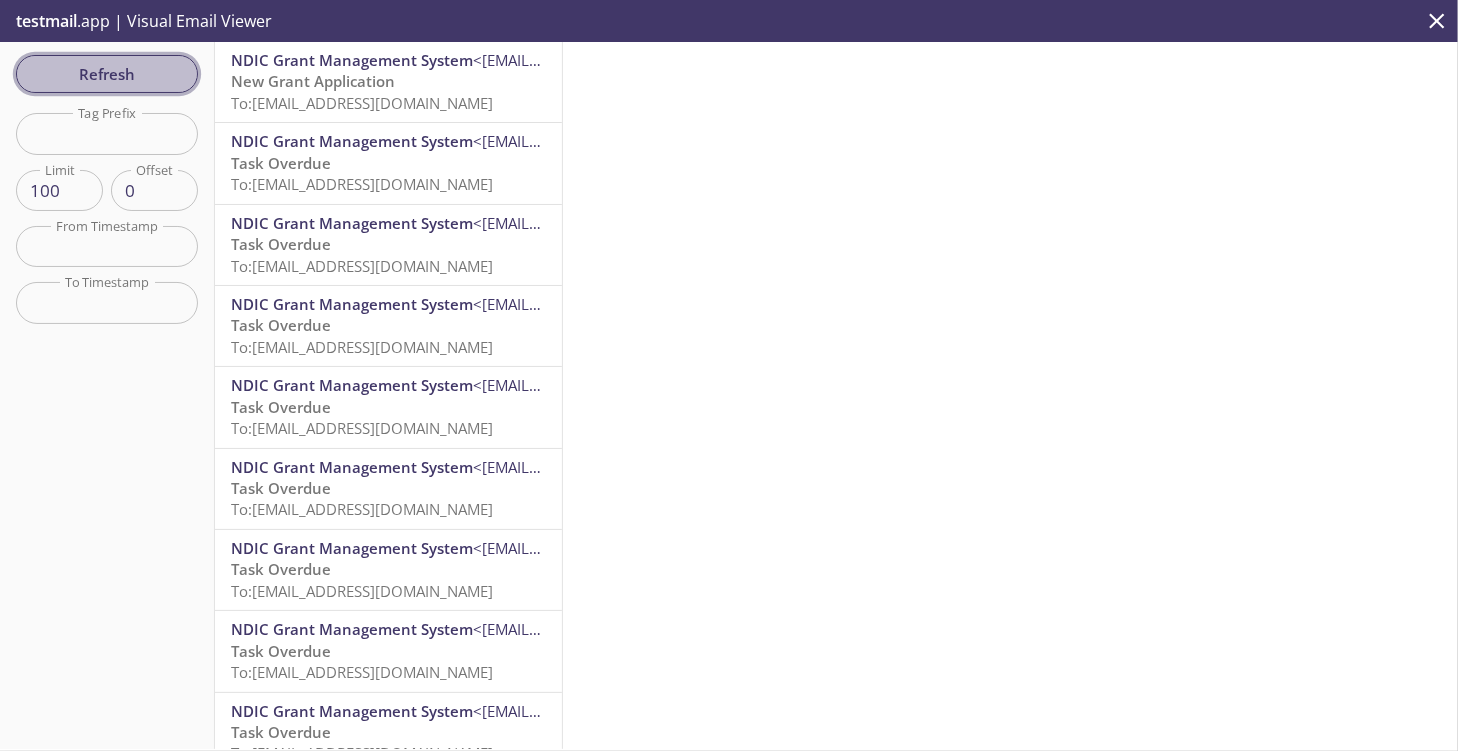 click on "Refresh" at bounding box center [107, 74] 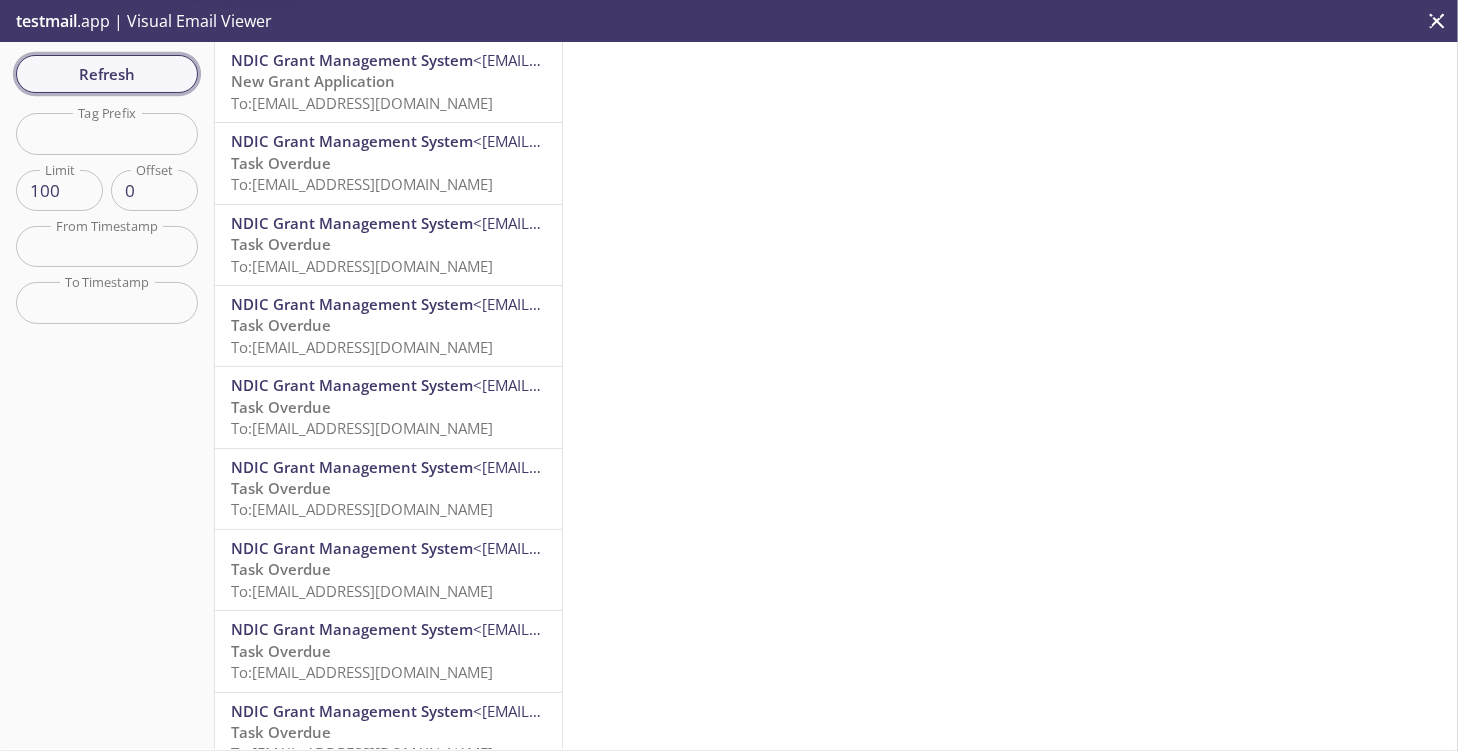 click on "Refresh" at bounding box center (107, 74) 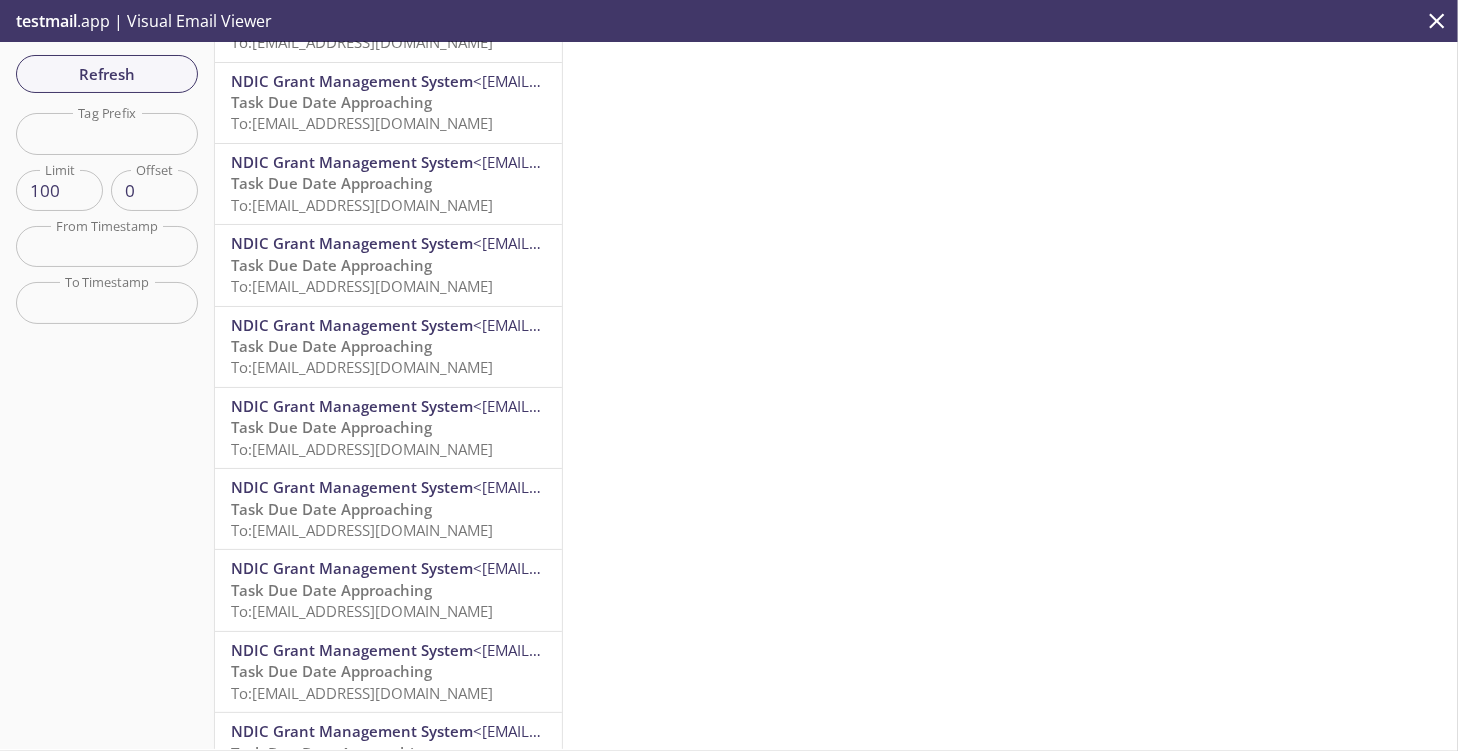 scroll, scrollTop: 7473, scrollLeft: 0, axis: vertical 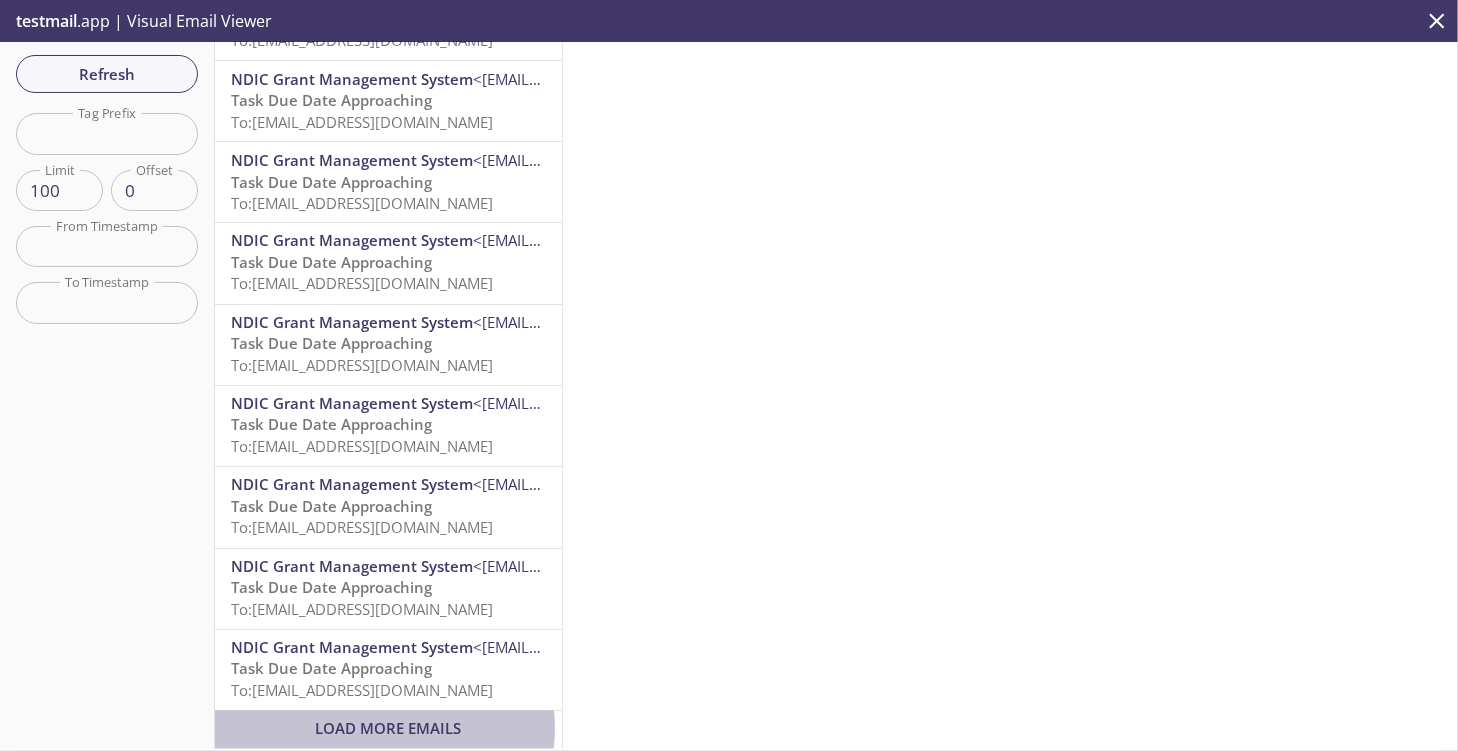 click on "Load More Emails" at bounding box center (389, 729) 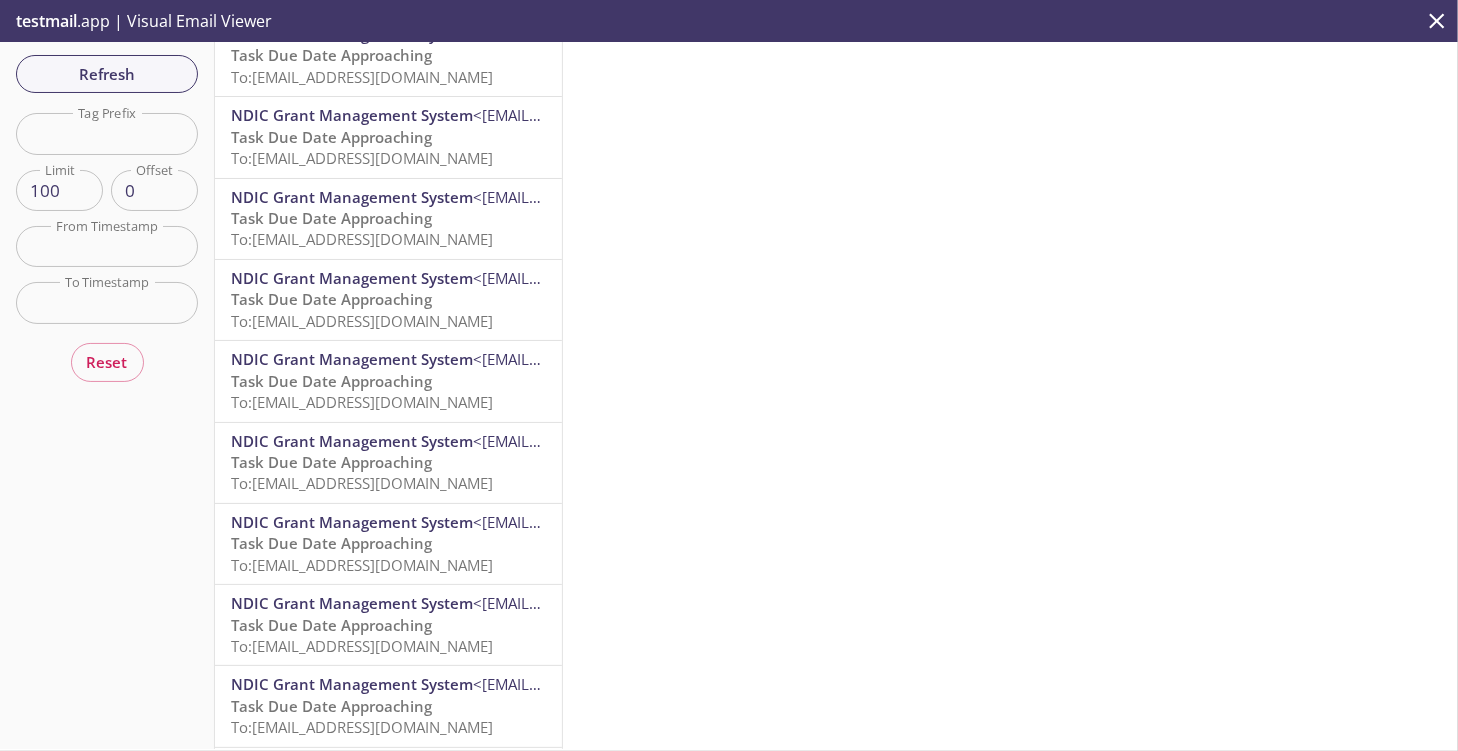 scroll, scrollTop: 1742, scrollLeft: 0, axis: vertical 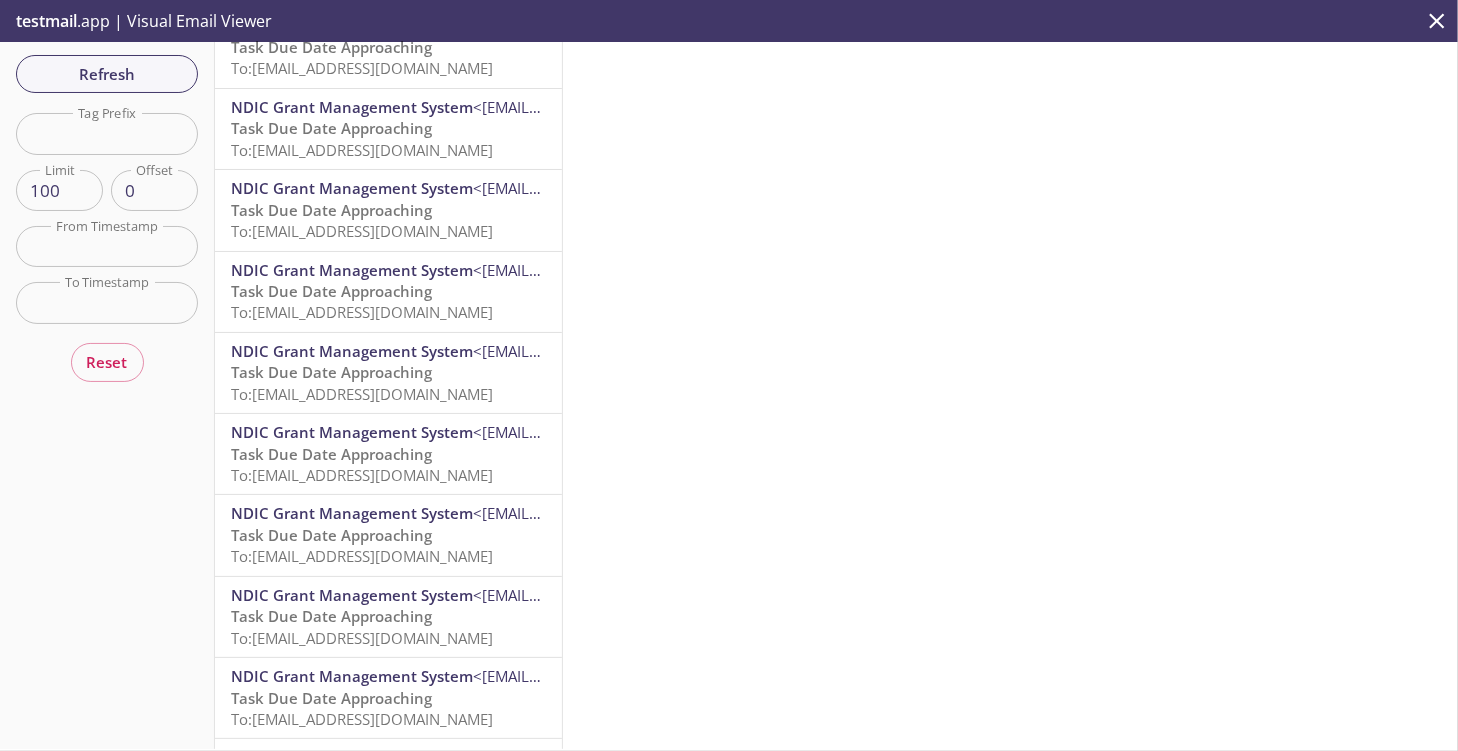 click at bounding box center [1010, 395] 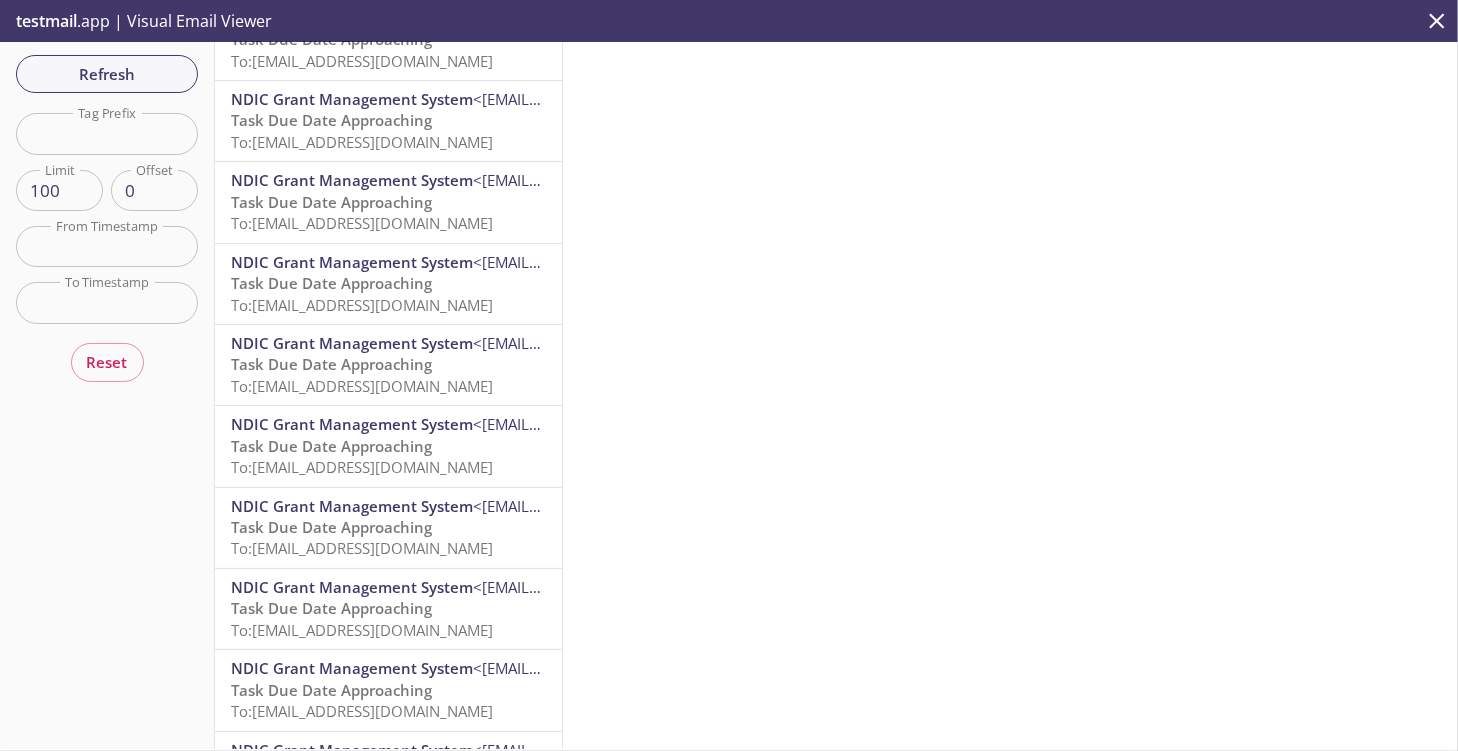 scroll, scrollTop: 3867, scrollLeft: 0, axis: vertical 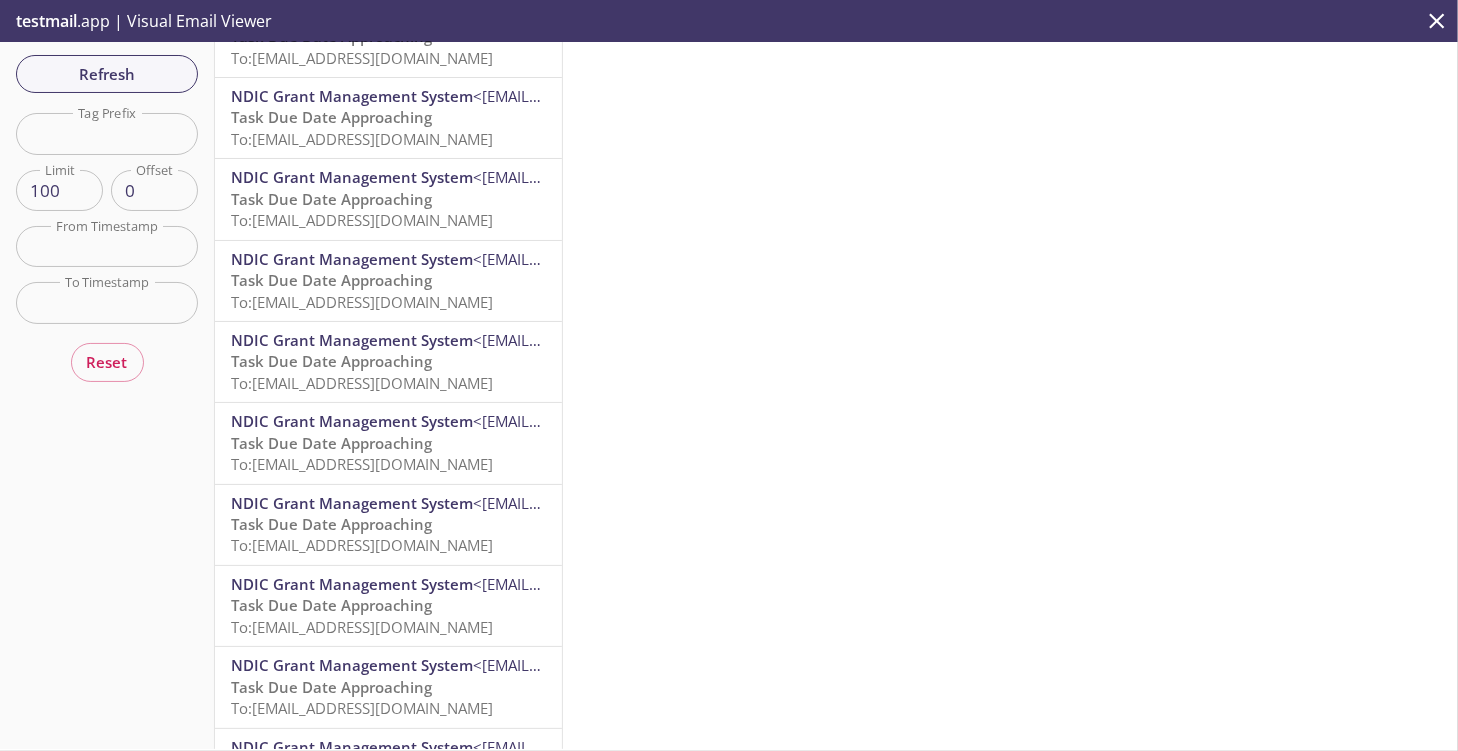 click at bounding box center [107, 133] 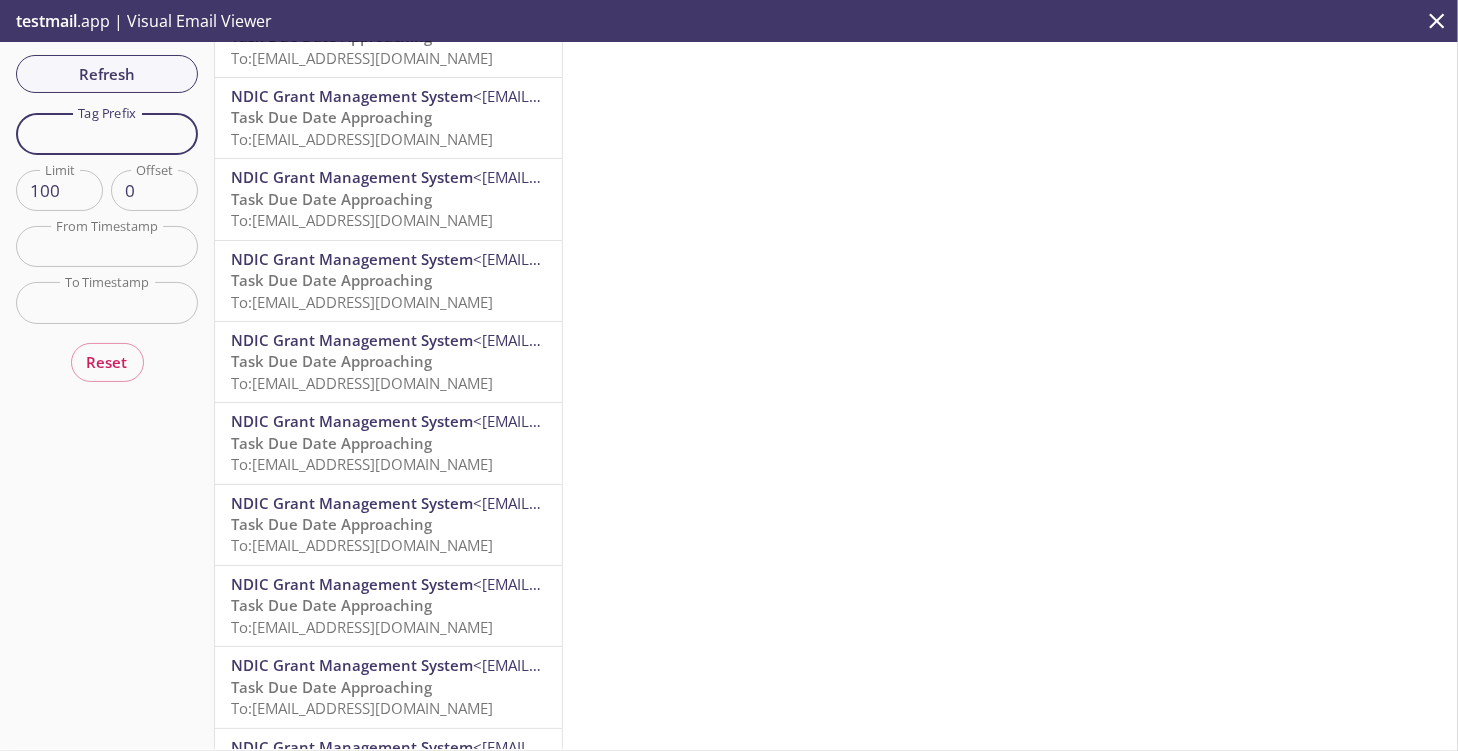paste on "[EMAIL_ADDRESS][DOMAIN_NAME]" 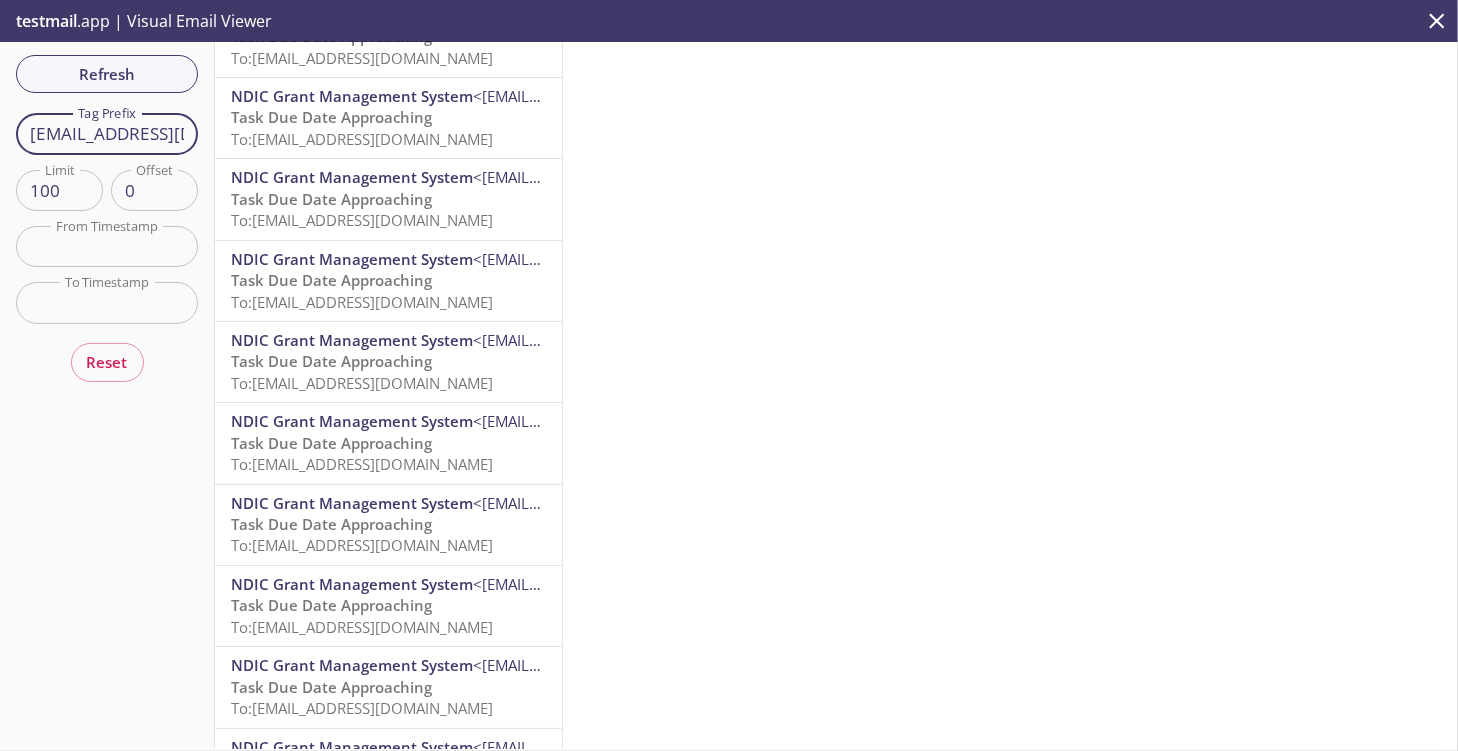 scroll, scrollTop: 0, scrollLeft: 147, axis: horizontal 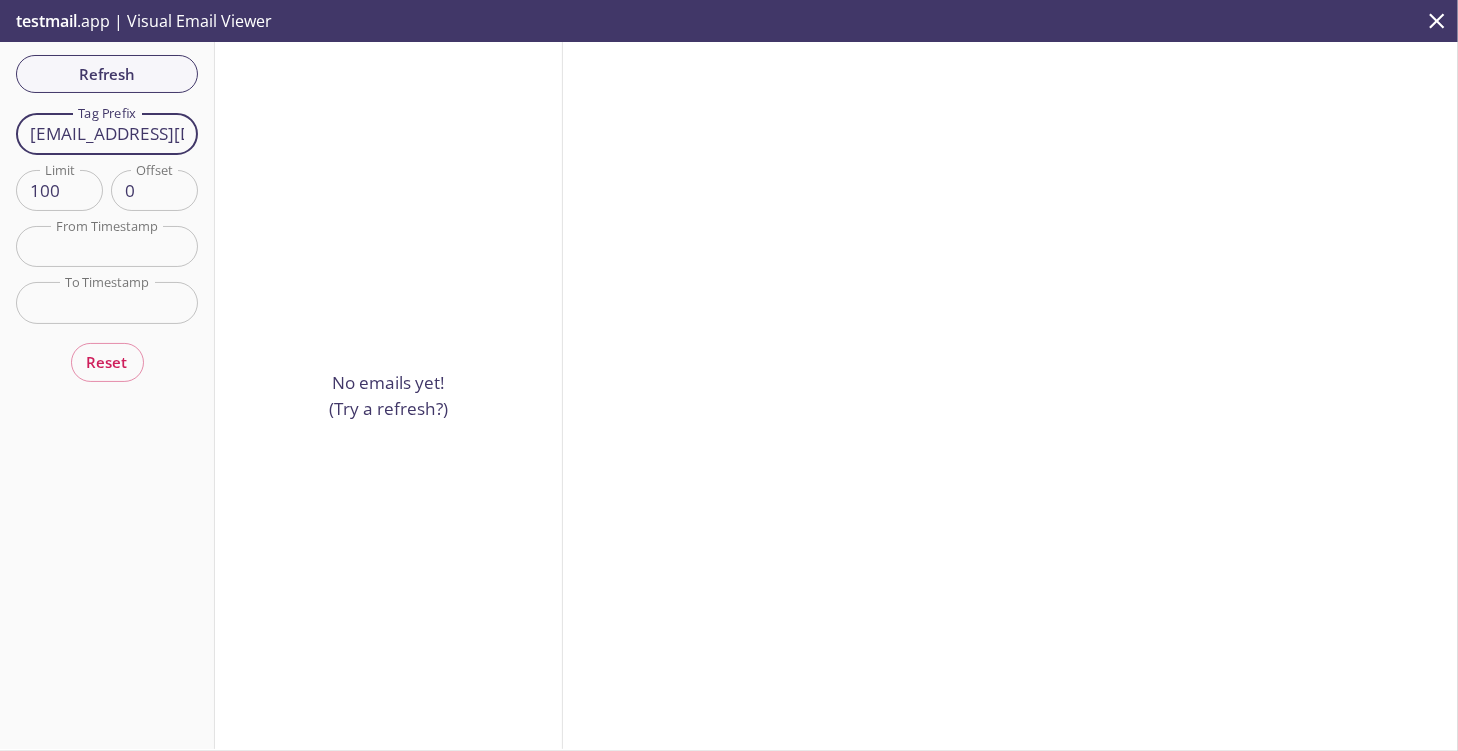 drag, startPoint x: 78, startPoint y: 136, endPoint x: 0, endPoint y: 128, distance: 78.40918 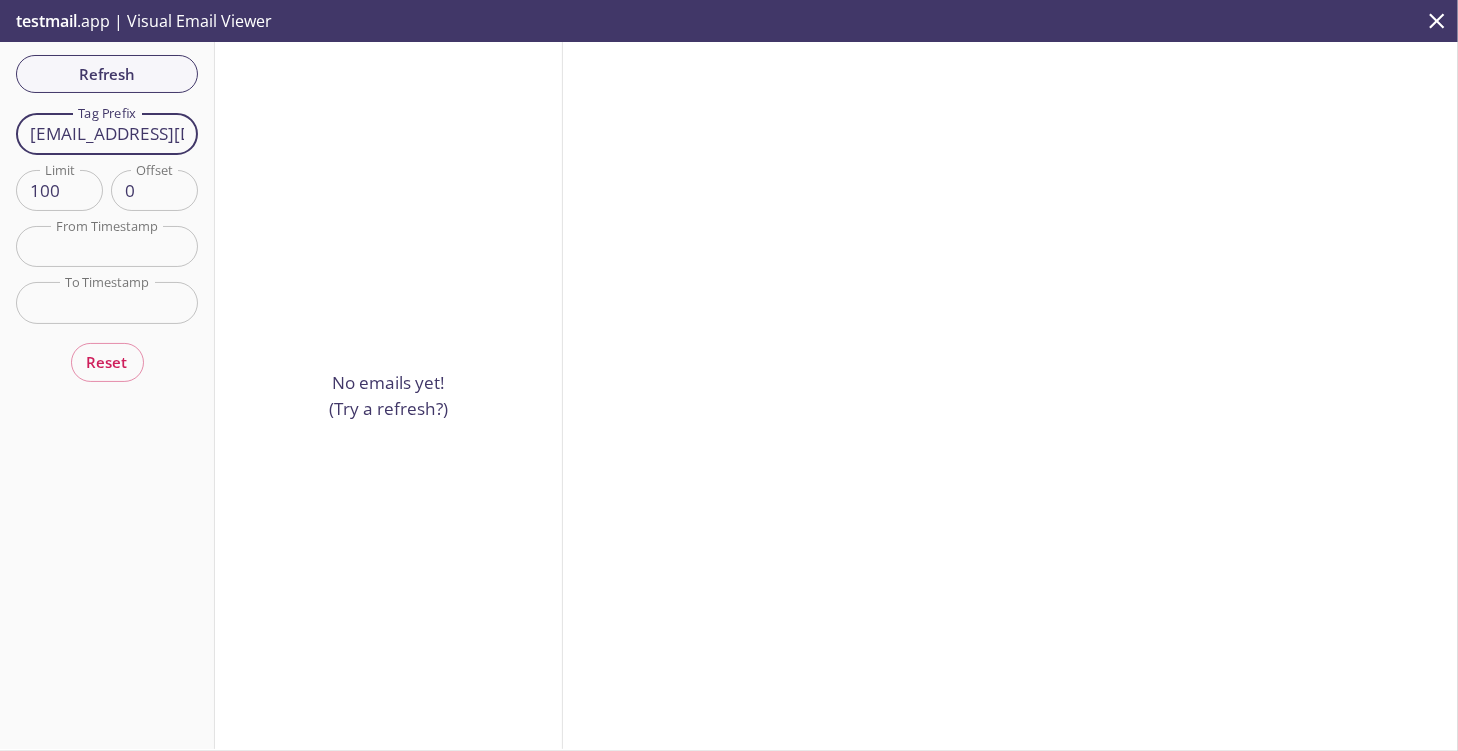 scroll, scrollTop: 0, scrollLeft: 102, axis: horizontal 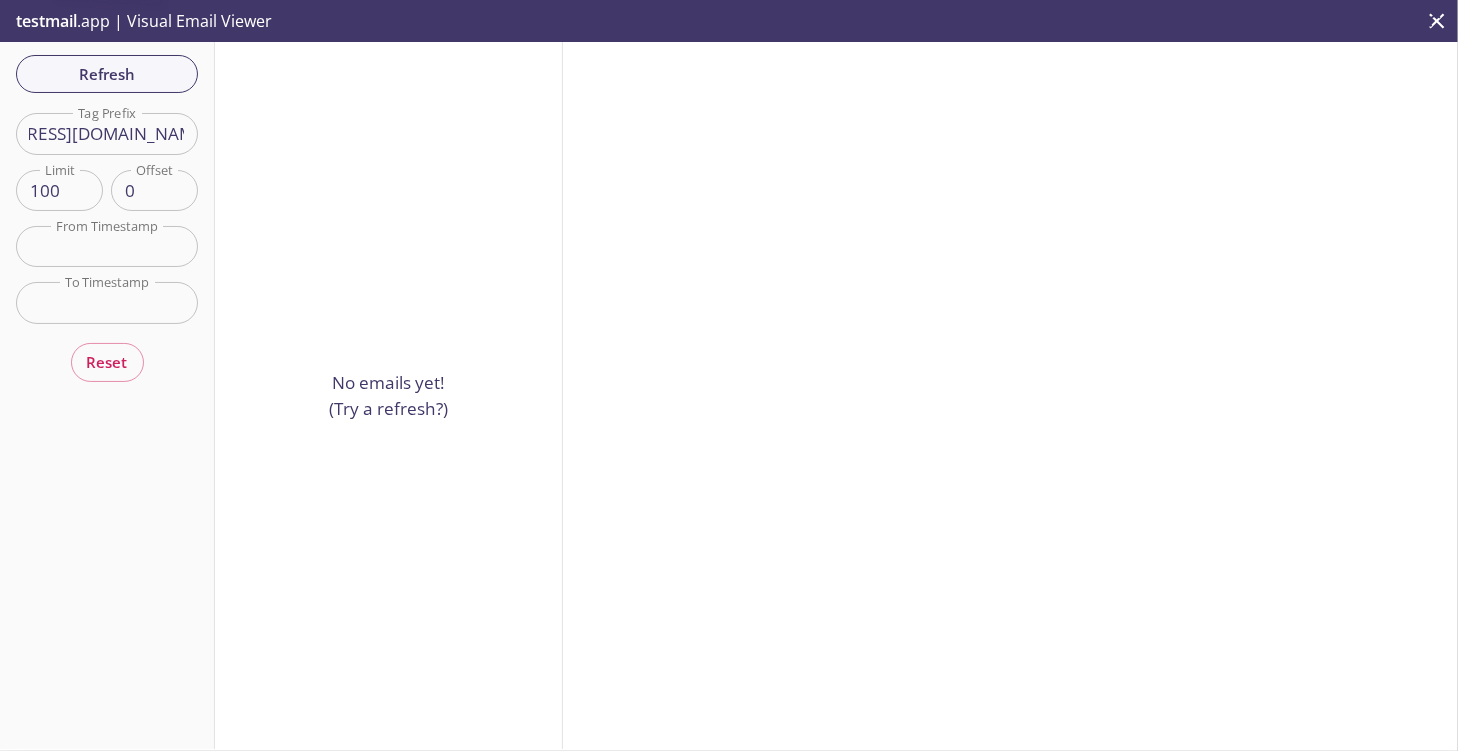 drag, startPoint x: 124, startPoint y: 138, endPoint x: 464, endPoint y: 121, distance: 340.42474 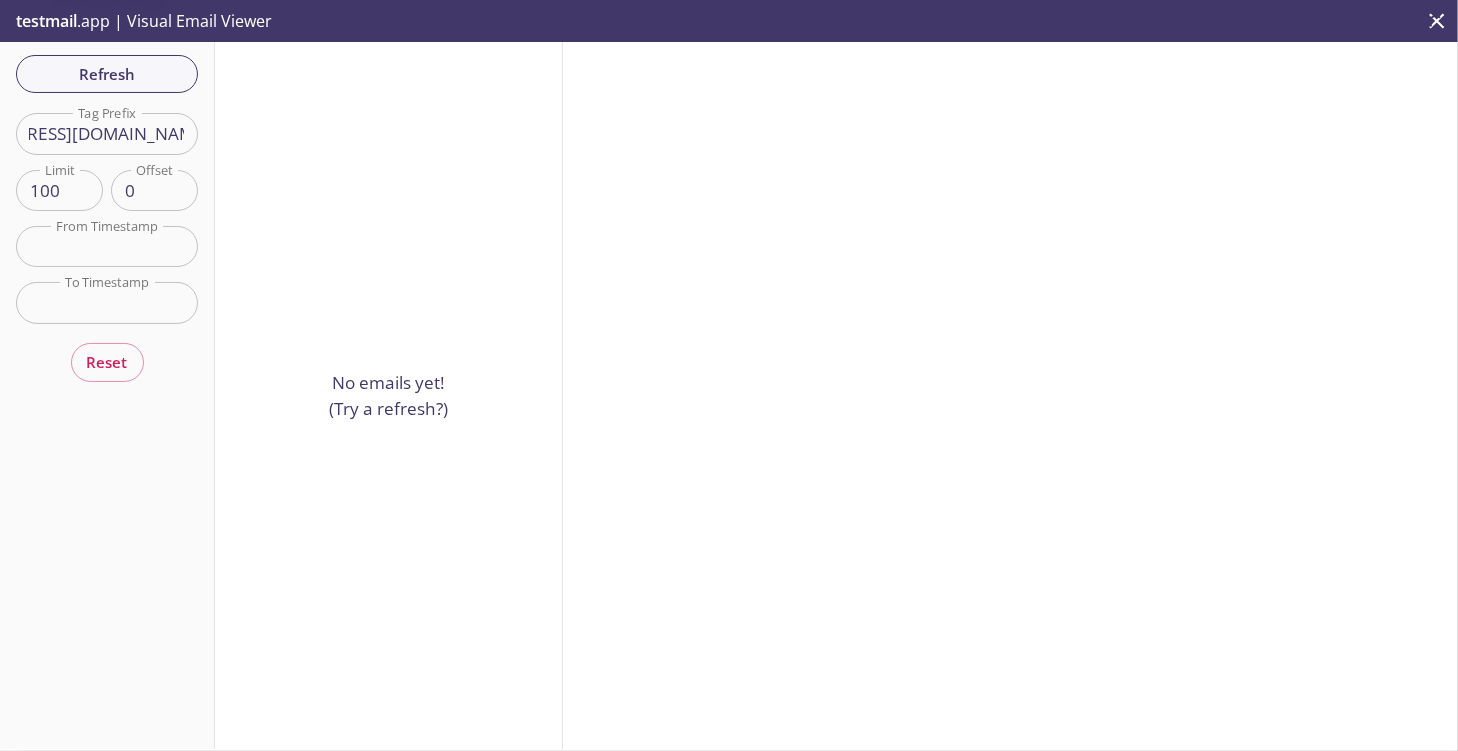 click on "Refresh Filters Tag Prefix [EMAIL_ADDRESS][DOMAIN_NAME] Tag Prefix Limit 100 Limit Offset 0 Offset From Timestamp From Timestamp To Timestamp To Timestamp Reset No emails yet! (Try a refresh?)" at bounding box center [729, 395] 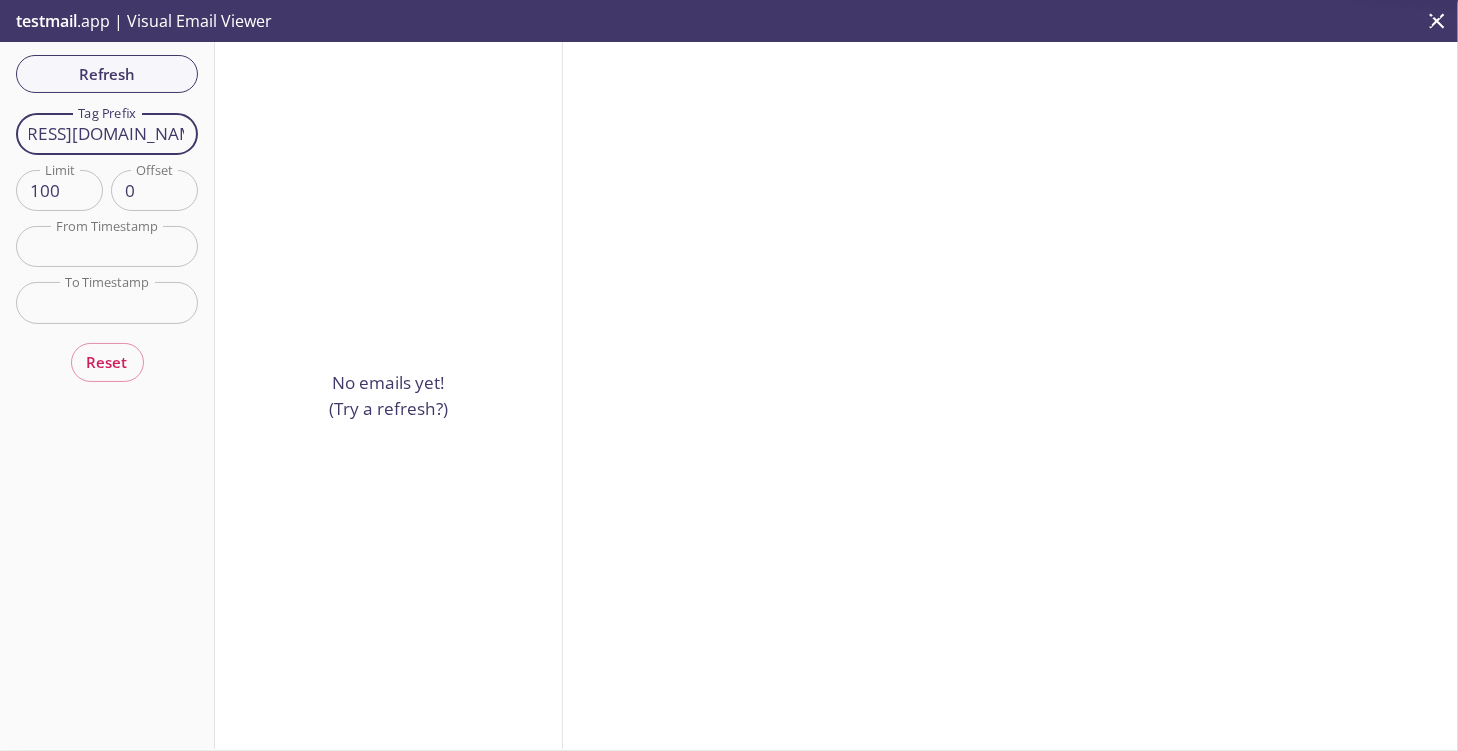 click on "[EMAIL_ADDRESS][DOMAIN_NAME]" at bounding box center (107, 133) 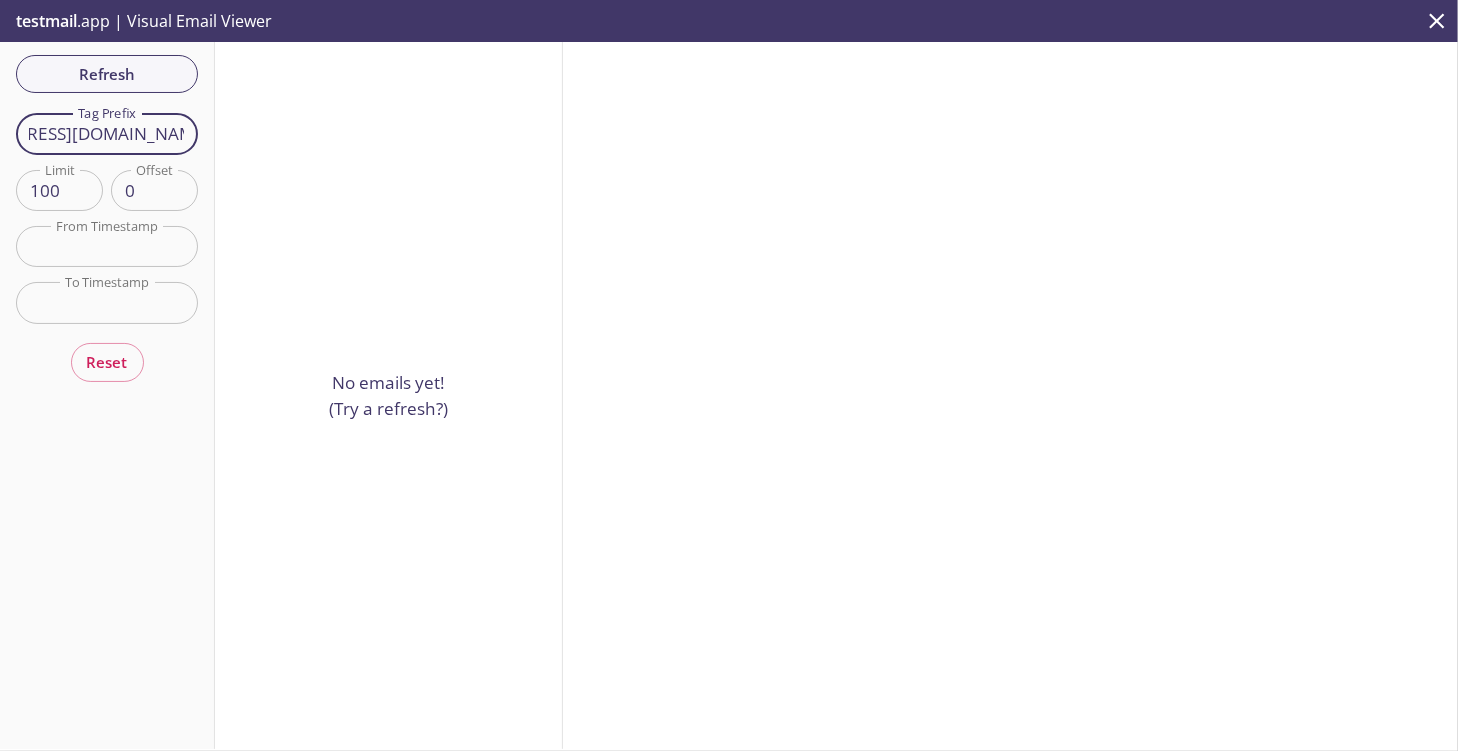 drag, startPoint x: 138, startPoint y: 128, endPoint x: 59, endPoint y: 125, distance: 79.05694 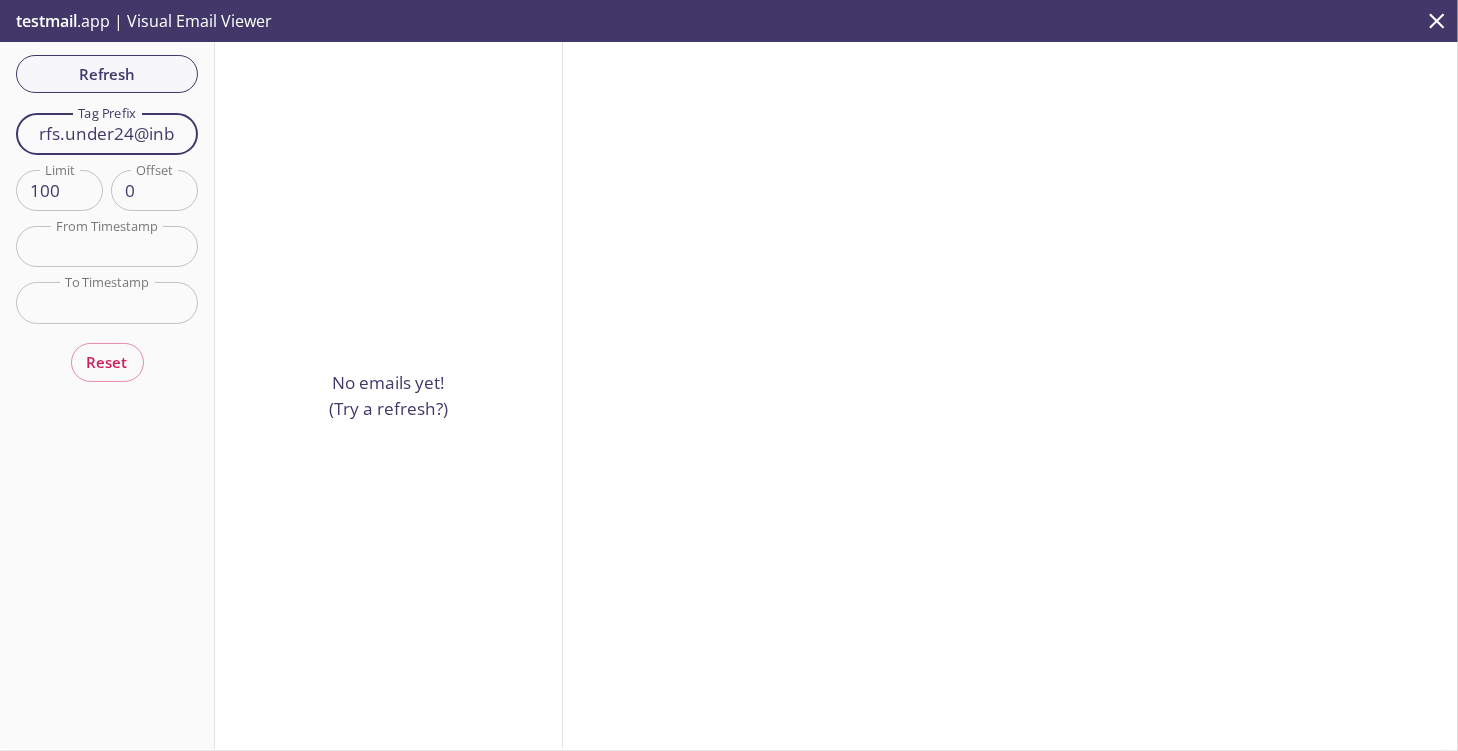 scroll, scrollTop: 0, scrollLeft: 0, axis: both 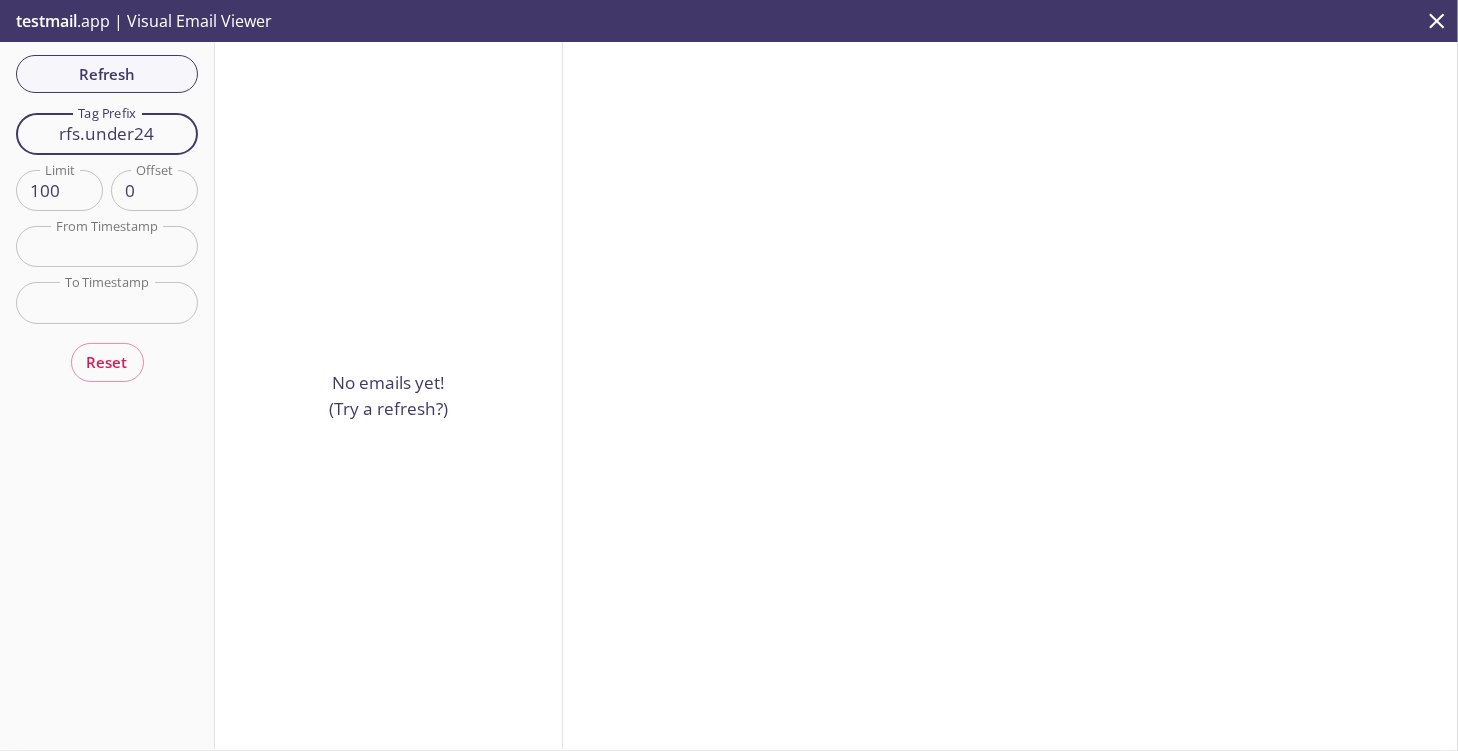 type on "rfs.under24" 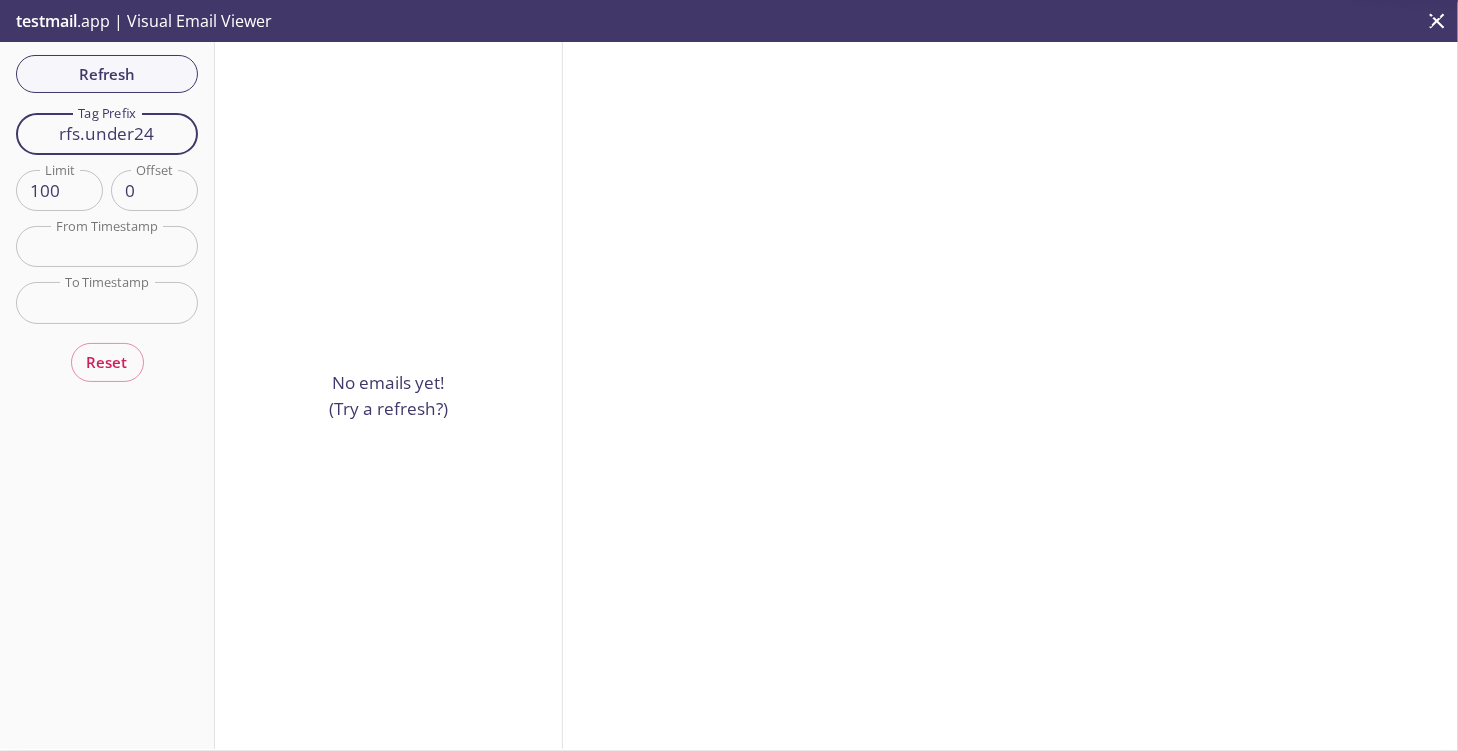click on "rfs.under24" at bounding box center [107, 133] 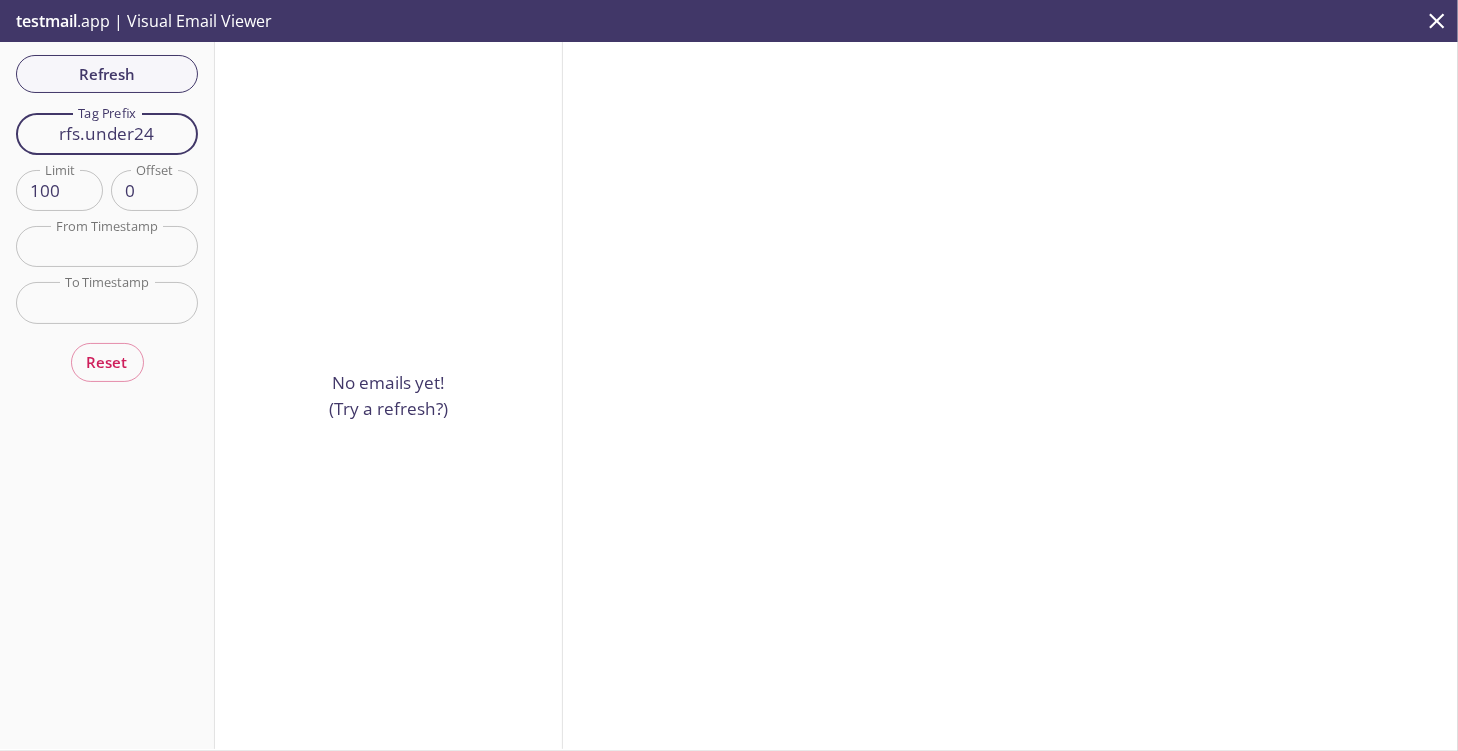 click on "rfs.under24" at bounding box center [107, 133] 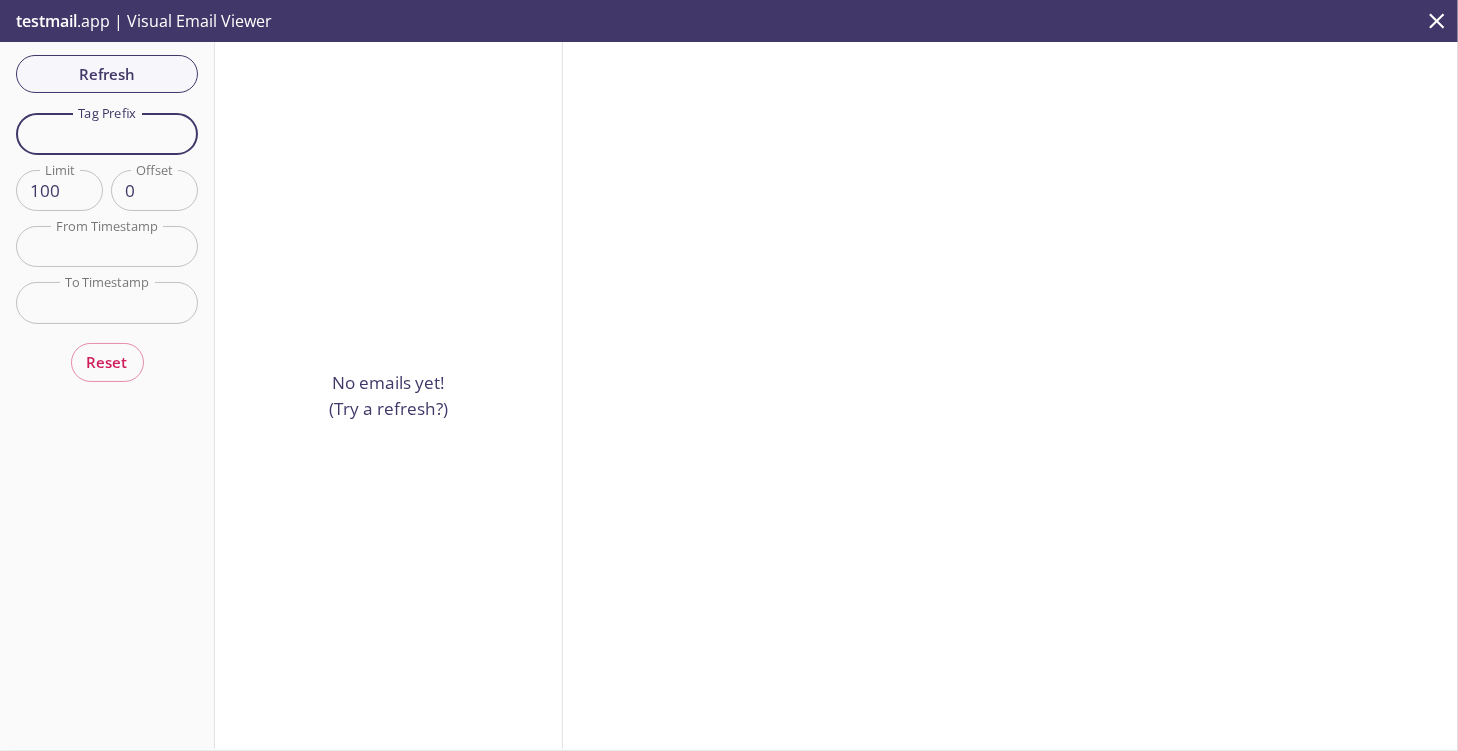type 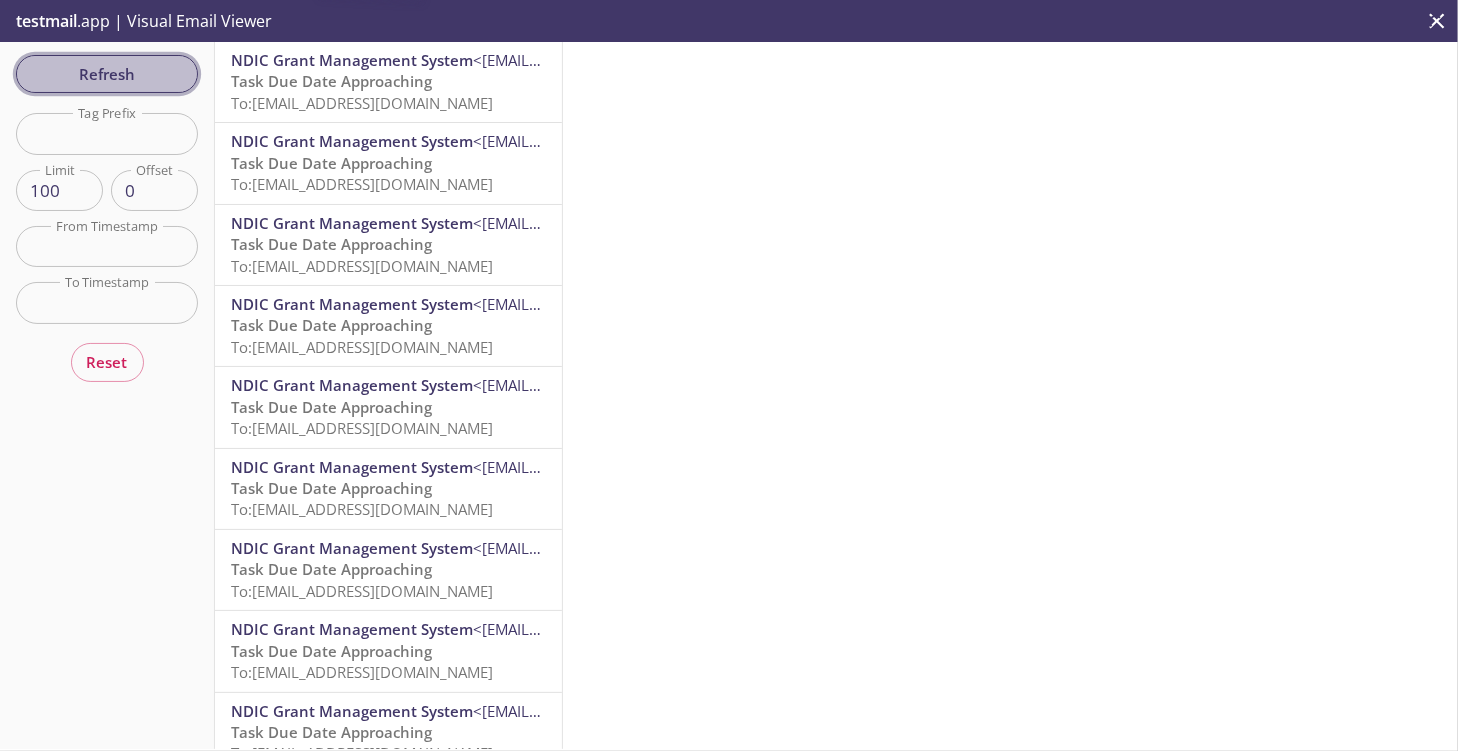 click on "Refresh" at bounding box center (107, 74) 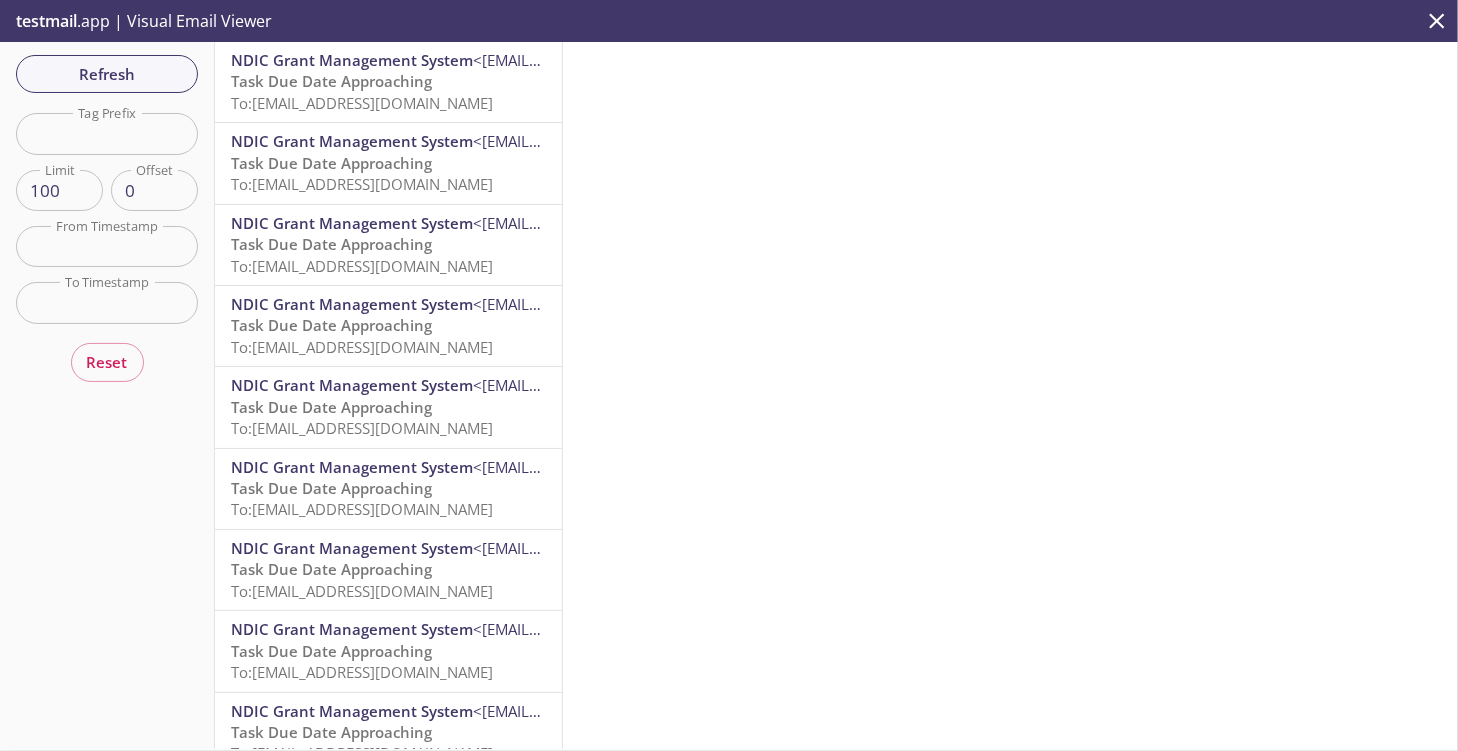 click at bounding box center (1010, 395) 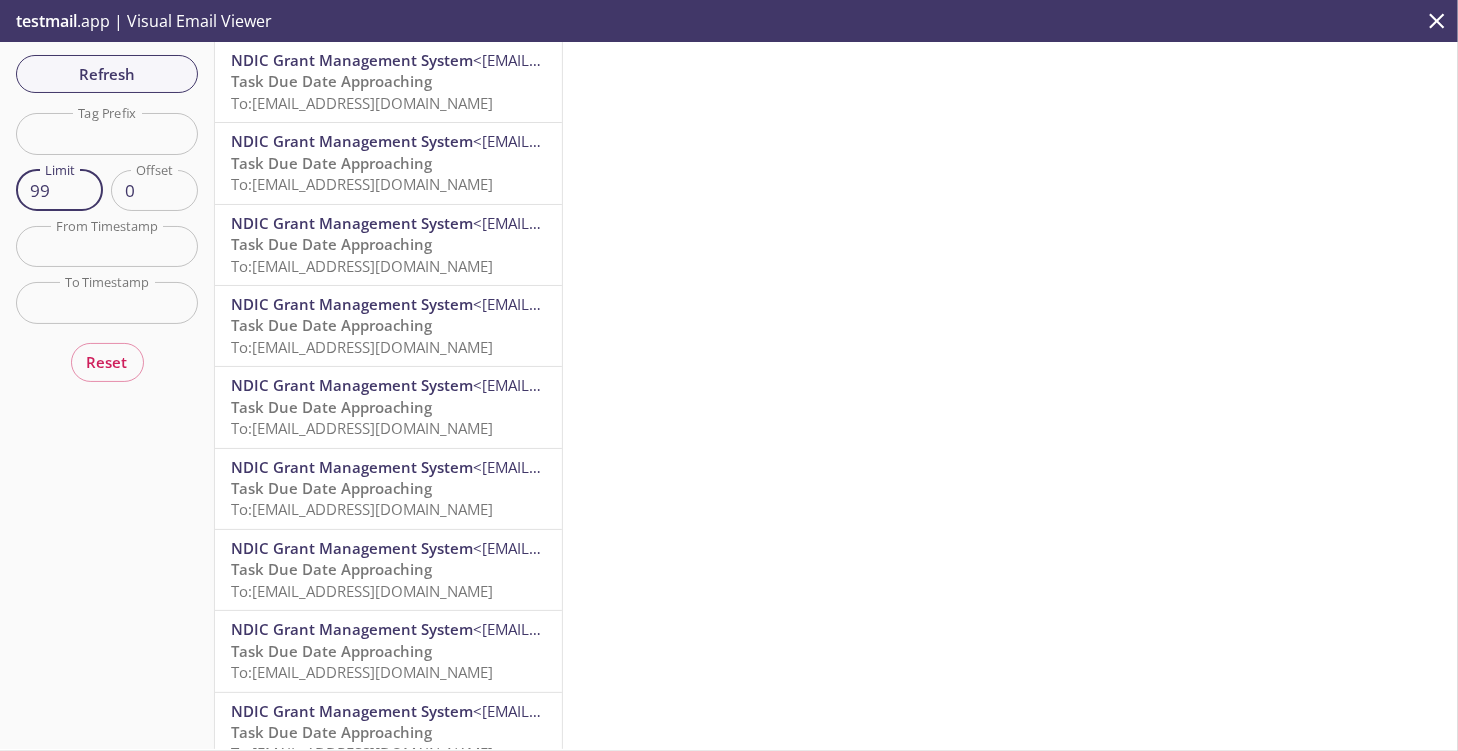click on "99" at bounding box center (59, 190) 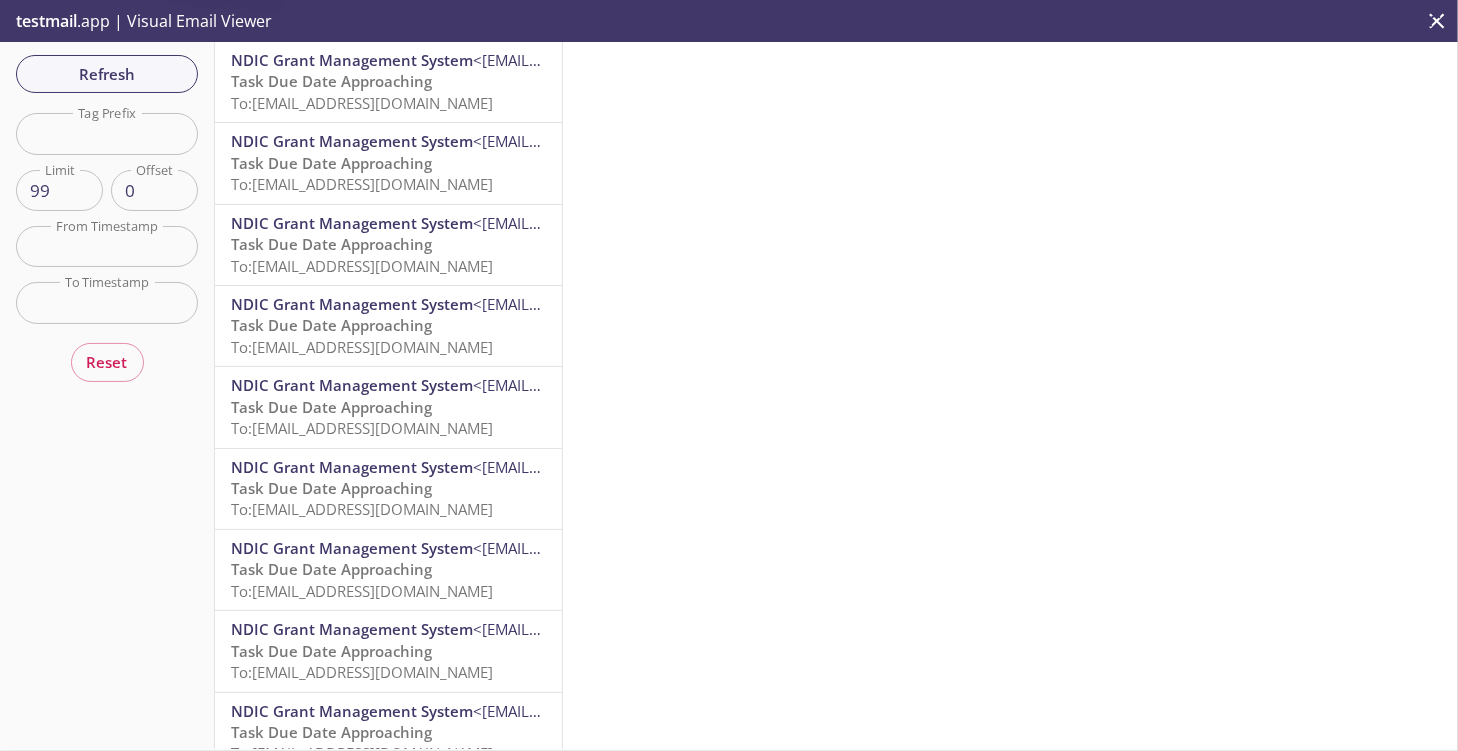 click on ".cls-1 {
fill: #6d5ca8;
}
.cls-2 {
fill: #3fc191;
}
.cls-3 {
fill: #3b4752;
}
.cls-4 {
fill: #ce1e5b;
}
.cls-5 {
fill: #f8d053;
}
.cls-6 {
fill: #48b0f7;
}
.cls-7 {
fill: #d7d9db;
}
ProfilePic [PERSON_NAME] [PERSON_NAME][EMAIL_ADDRESS][DOMAIN_NAME] User Settings Signout Team Ignyte [US_STATE] Hana's team Create new team #  Quickstart #  Namespaces #  API Keys #  Members #  Settings Resources GraphQL API Documentation Status Page Support Via Email Via Live Chat FAQ s © [DOMAIN_NAME] Quickstart Send a test email to   [EMAIL_ADDRESS][DOMAIN_NAME]   and then  click here  to retrieve the email via our simple JSON API. If you don't see it immediately, hit refresh. Next: explore the   documentation     GraphQL Playground . Namespaces Enabled All czyt9   czyt9" at bounding box center [729, 375] 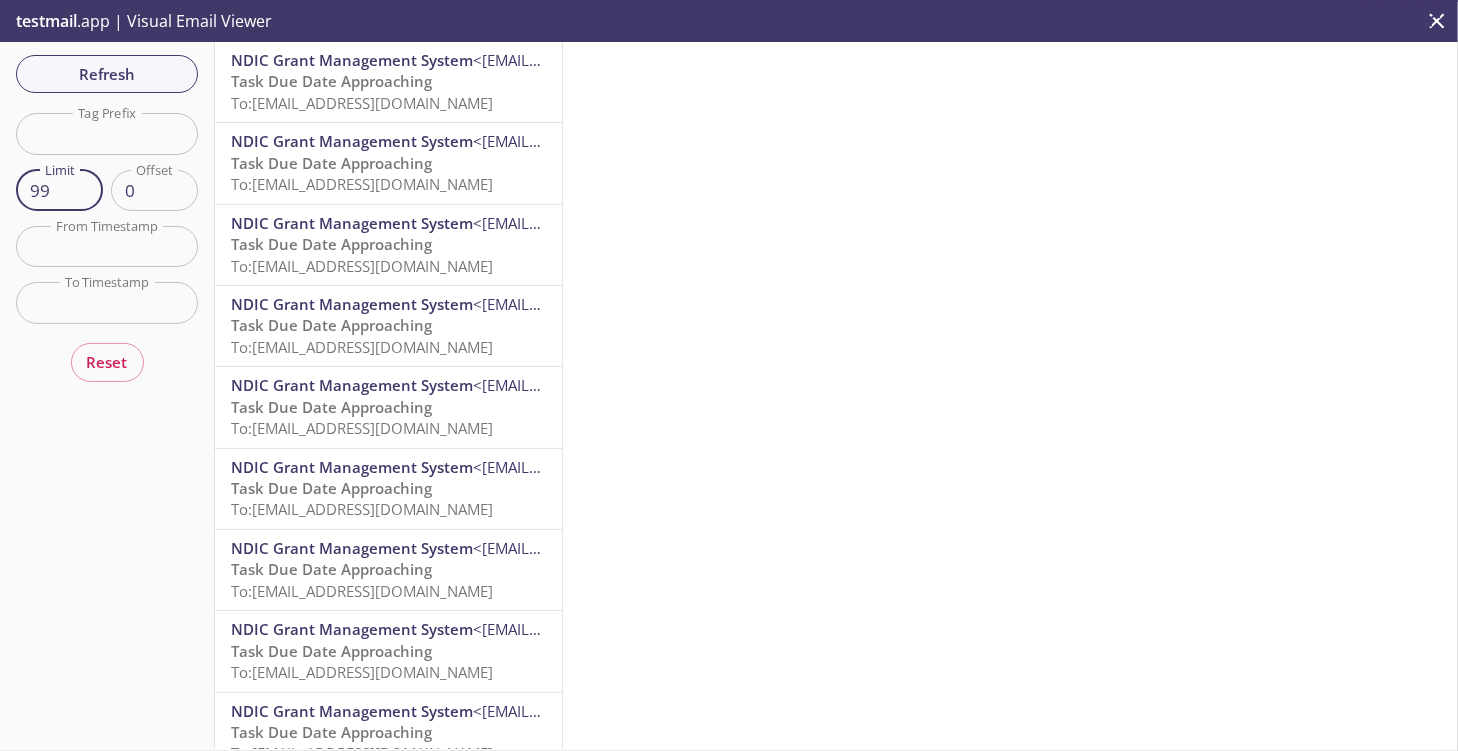click on "99" at bounding box center [59, 190] 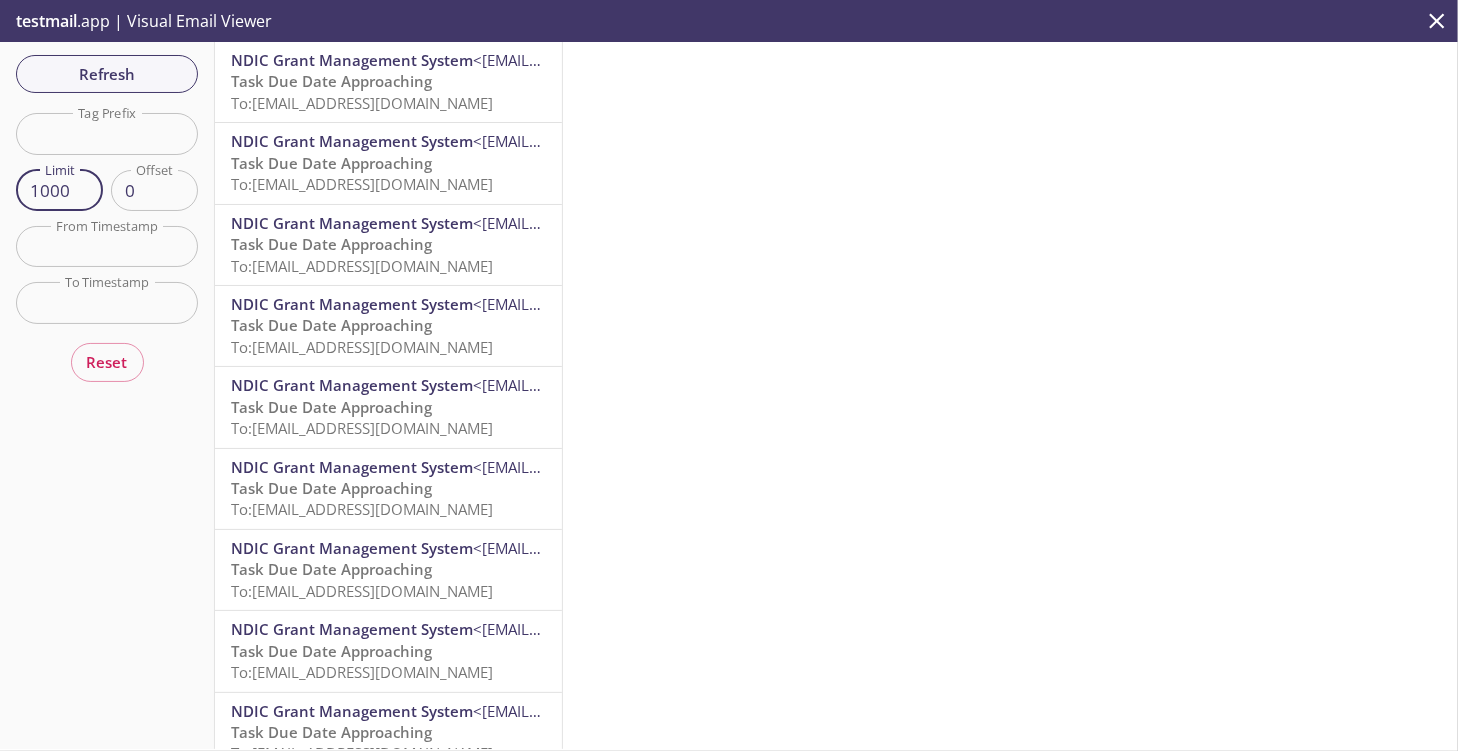 type on "100" 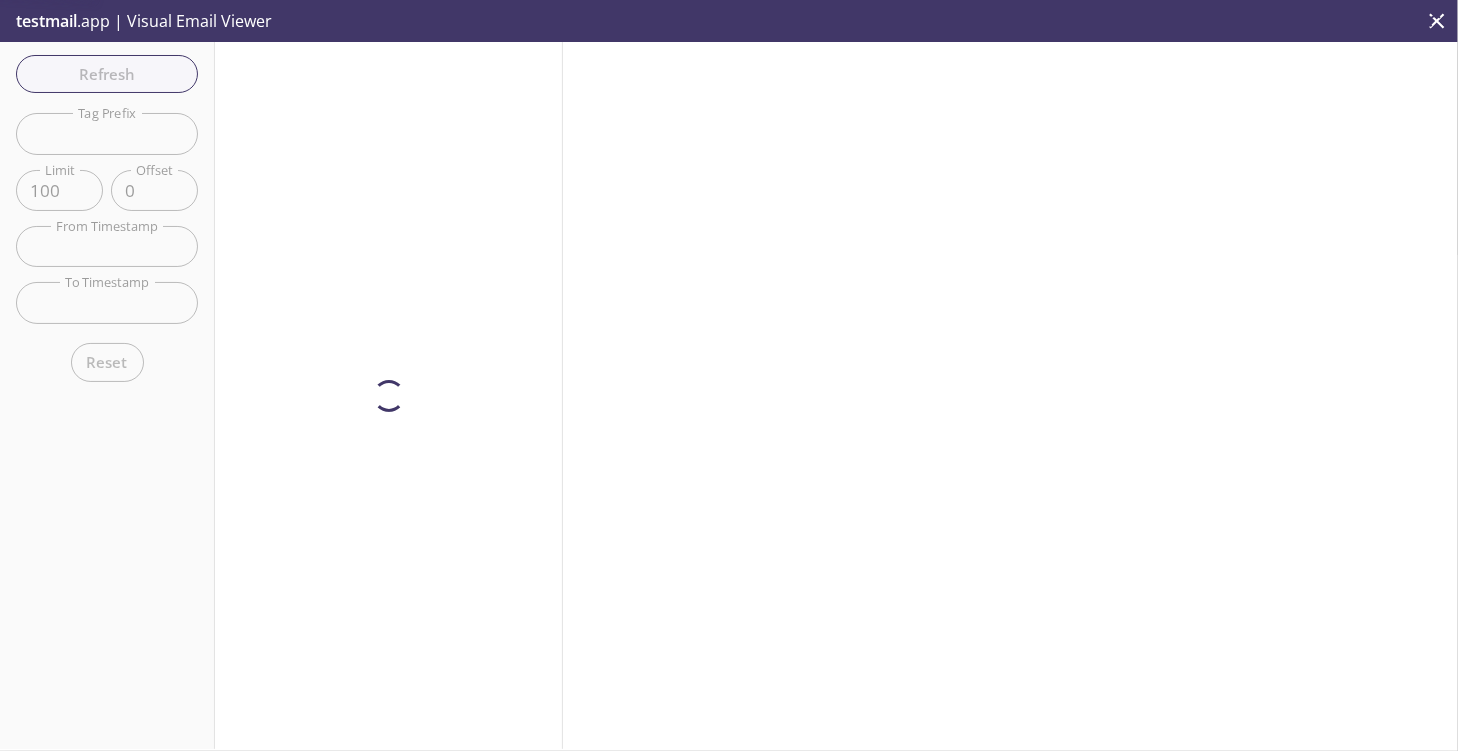 click on "Refresh Filters Tag Prefix Tag Prefix Limit 100 Limit Offset 0 Offset From Timestamp From Timestamp To Timestamp To Timestamp Reset" at bounding box center (107, 395) 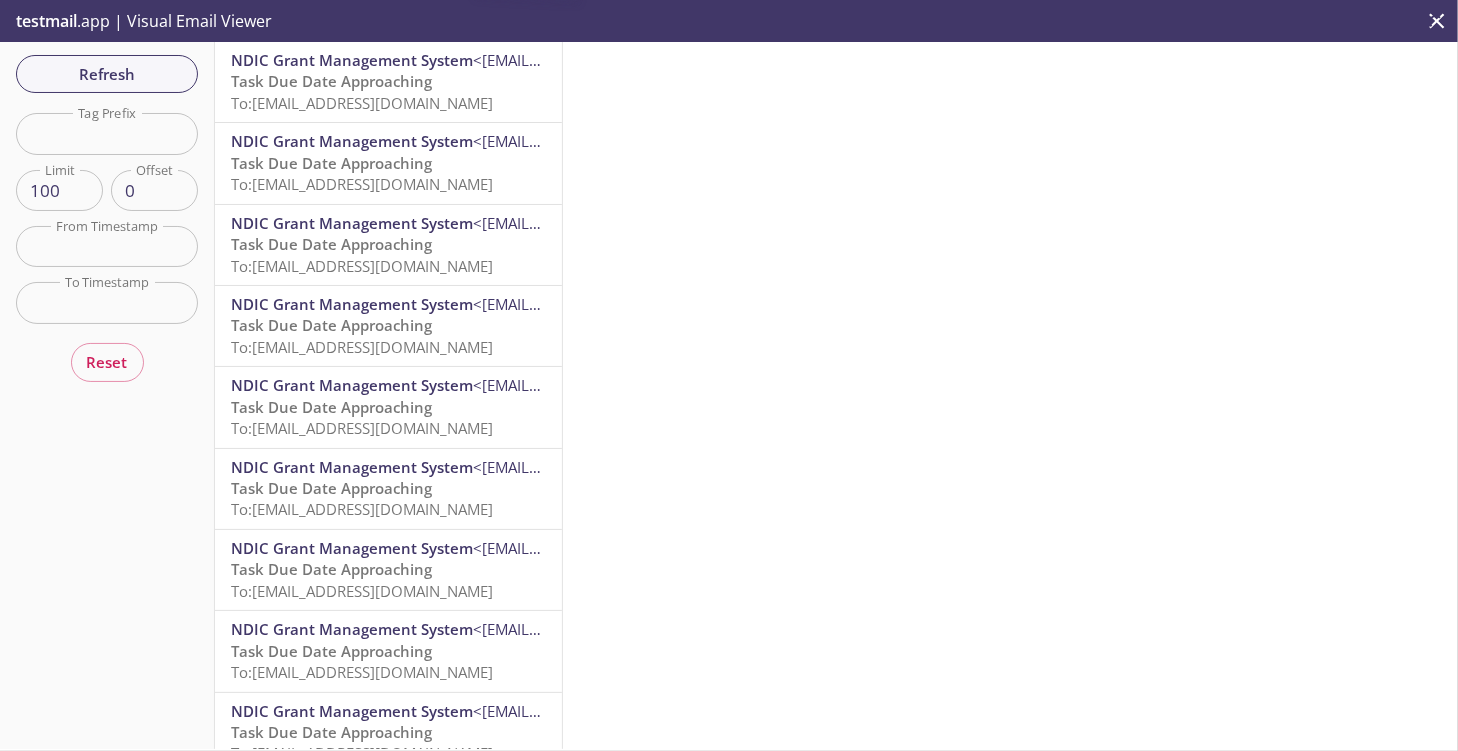 click at bounding box center (107, 133) 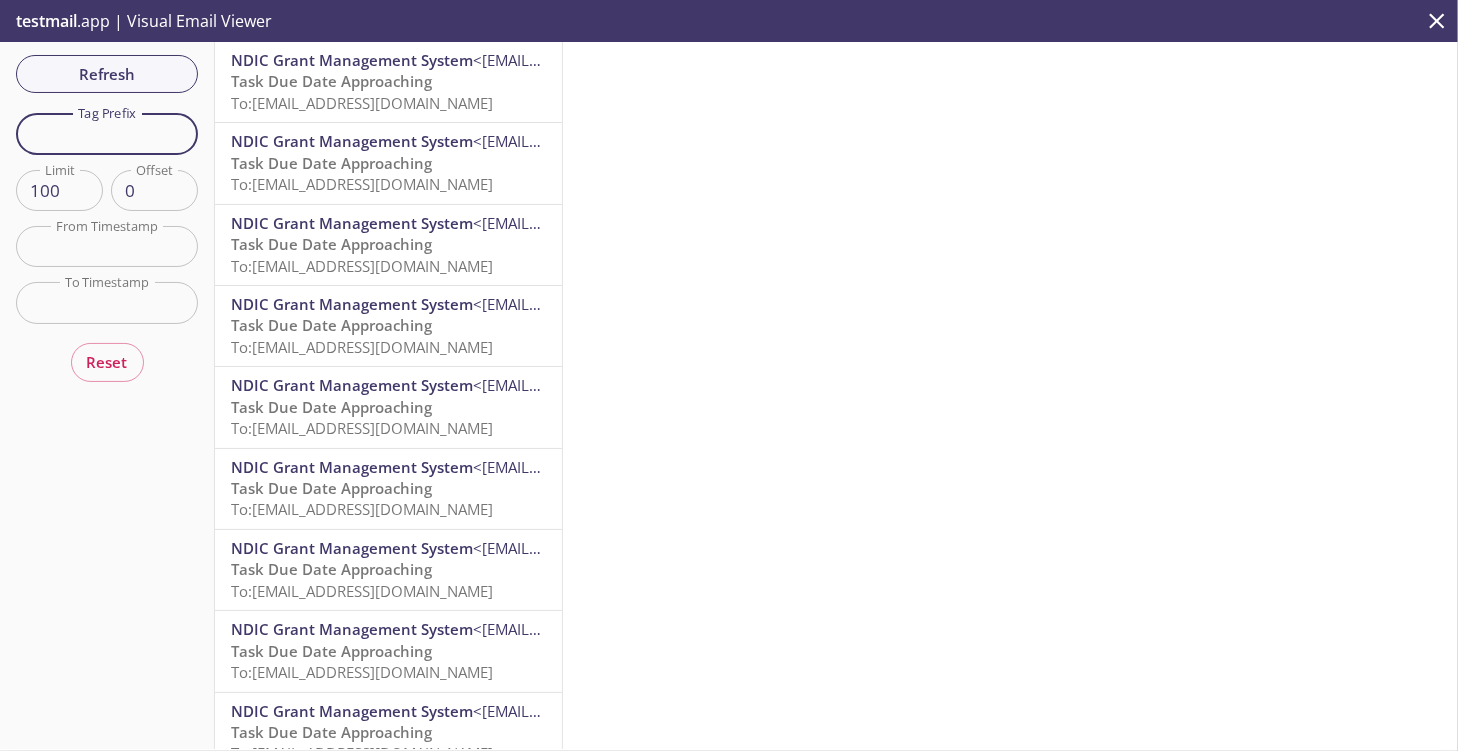 paste on "[EMAIL_ADDRESS][DOMAIN_NAME]" 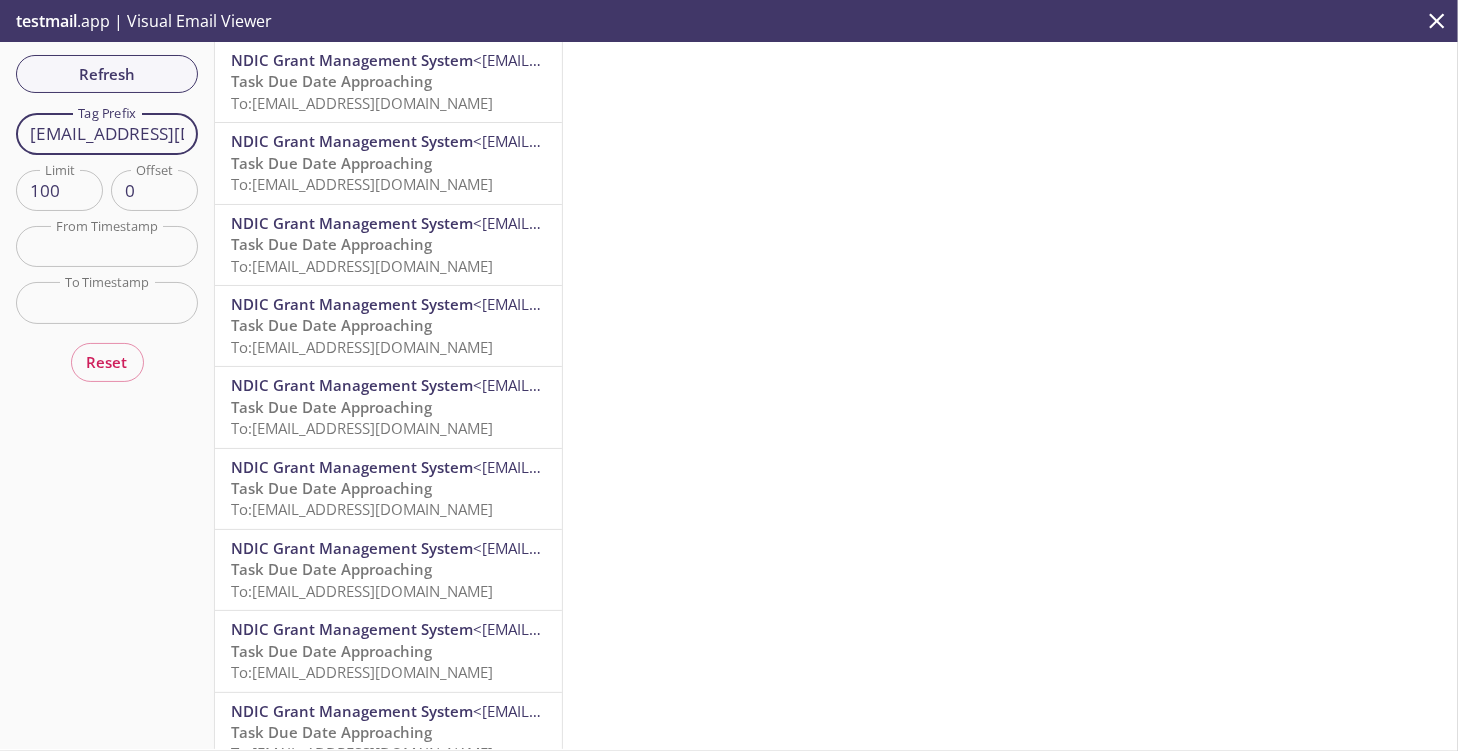 scroll, scrollTop: 0, scrollLeft: 147, axis: horizontal 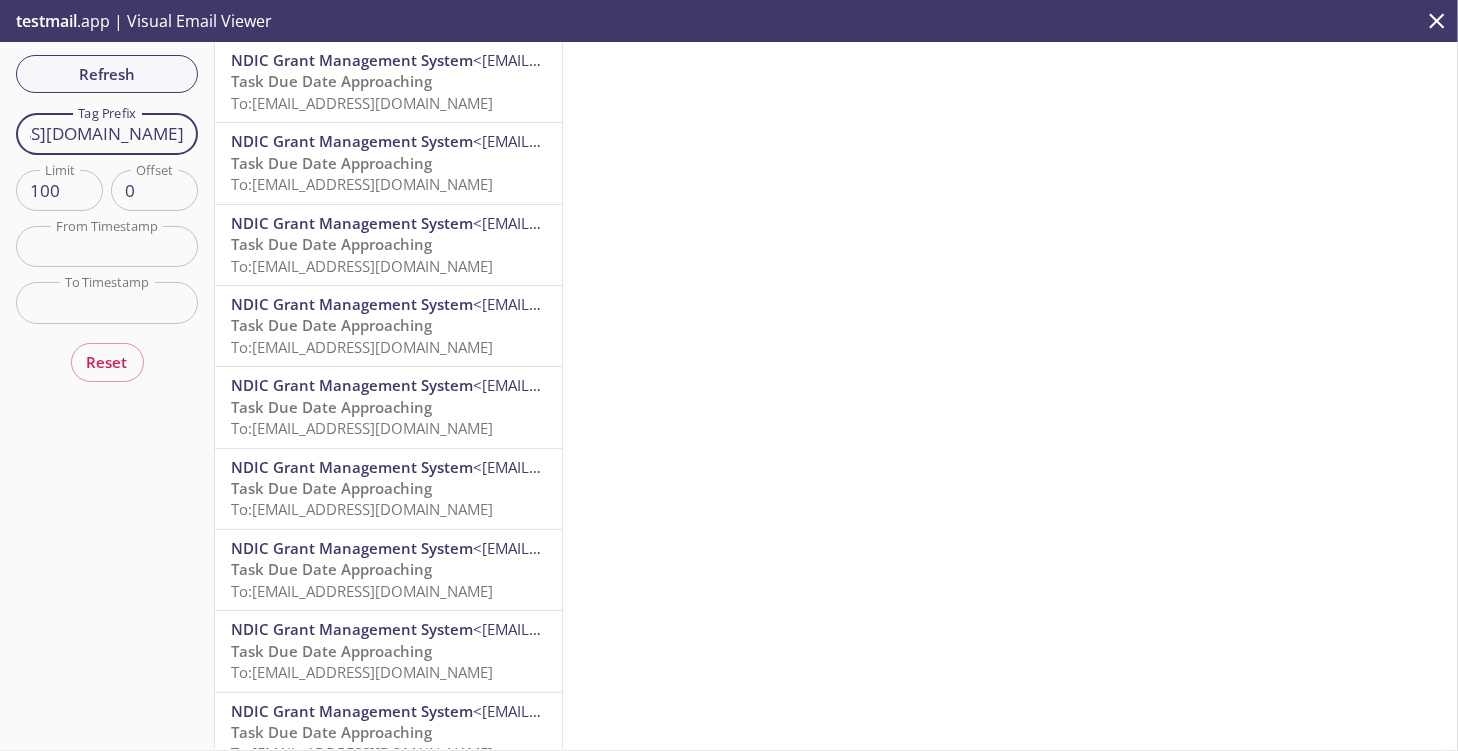 type on "[EMAIL_ADDRESS][DOMAIN_NAME]" 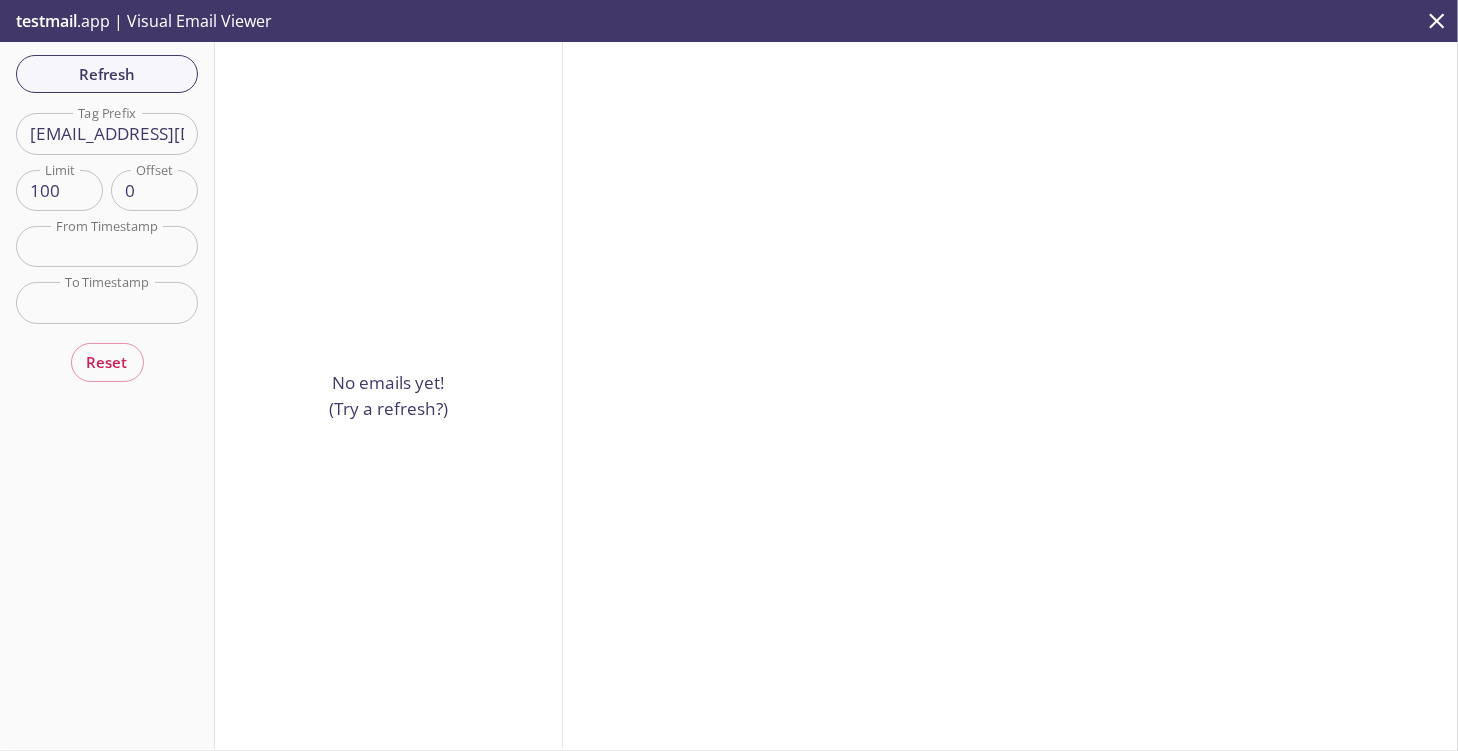 click on "100" at bounding box center [59, 190] 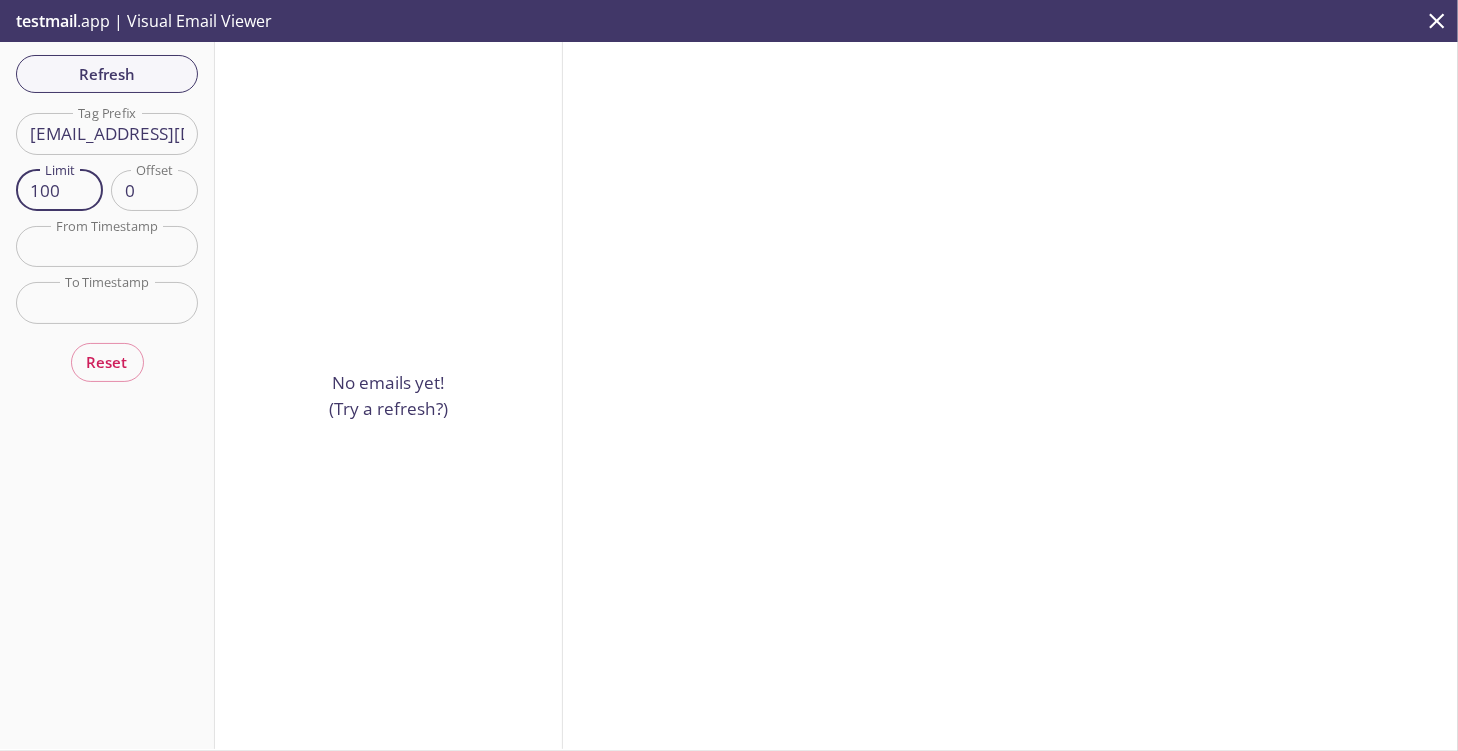 click on "100" at bounding box center [59, 190] 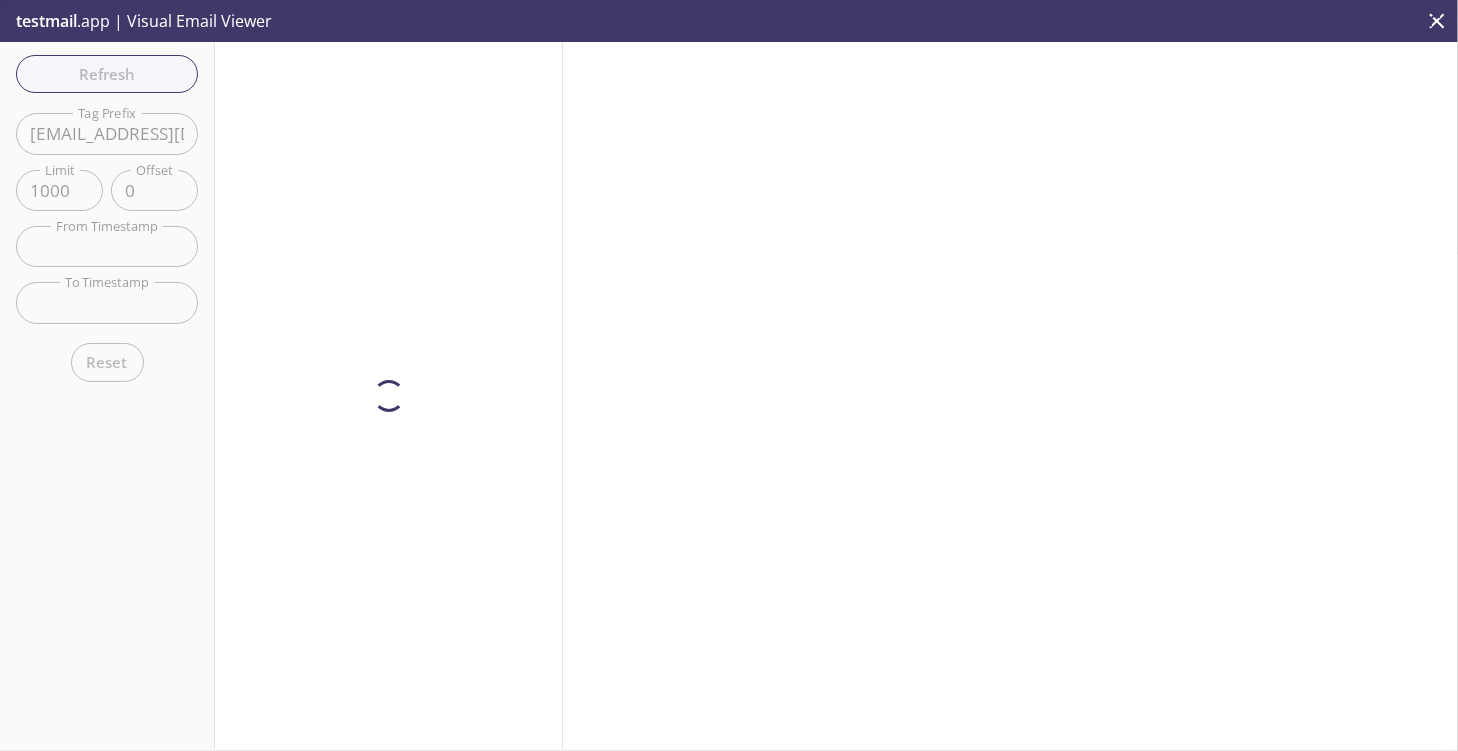 type on "100" 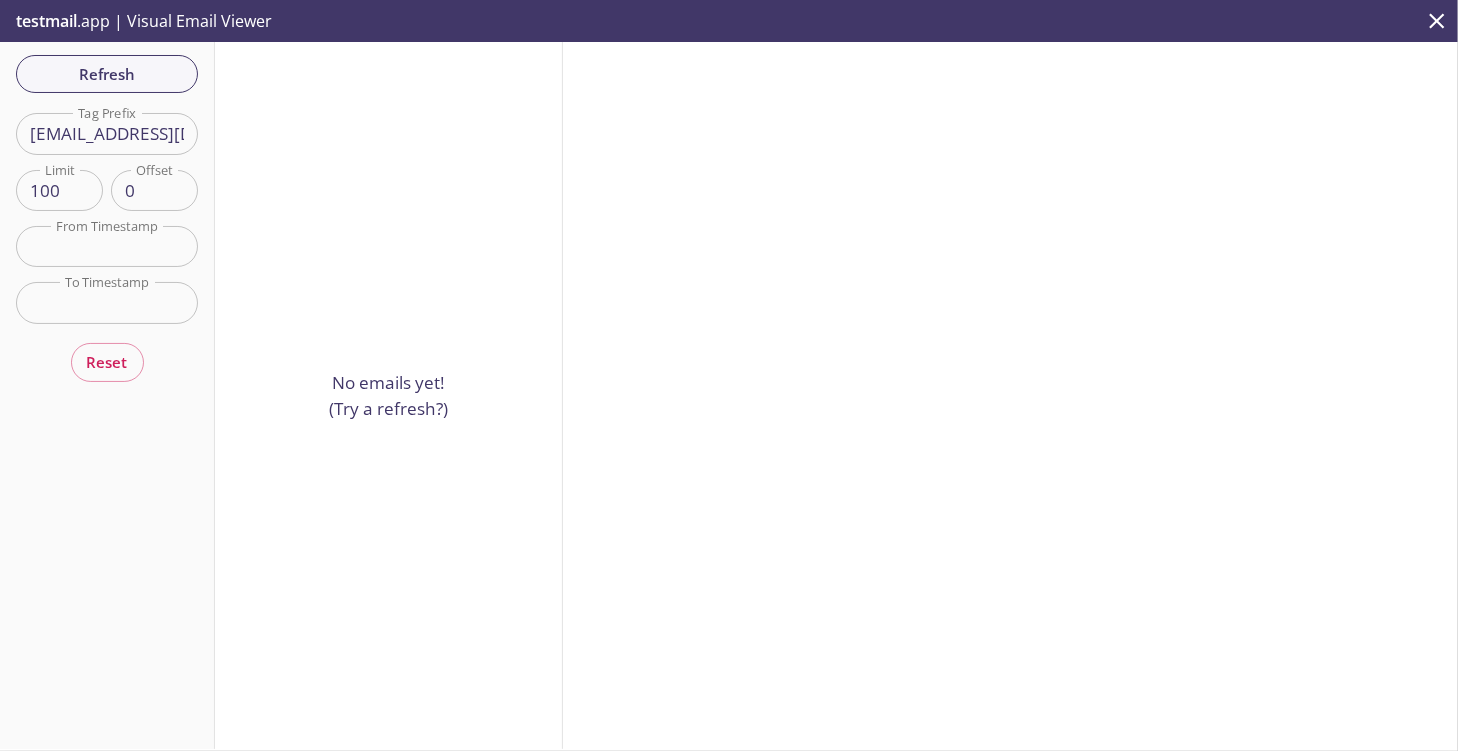 click on "100" at bounding box center (59, 190) 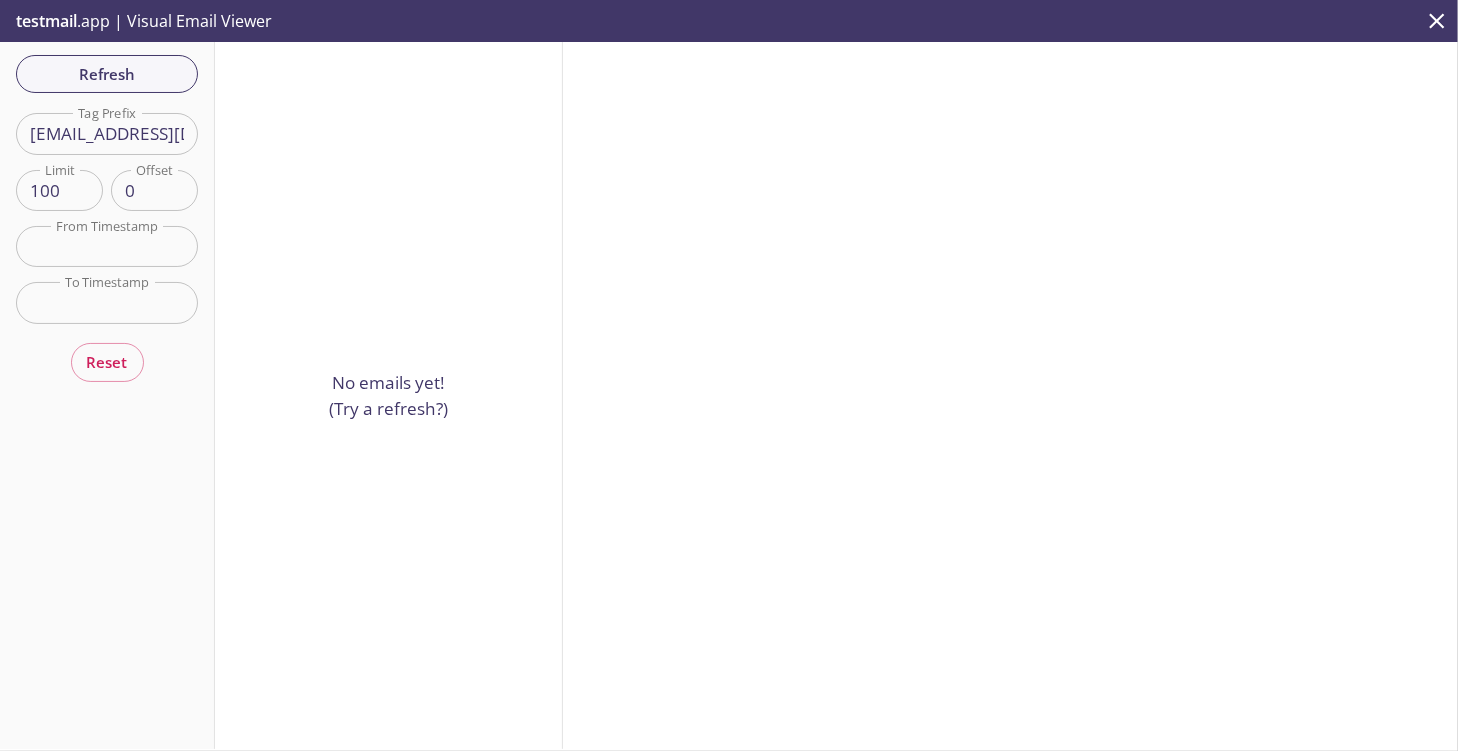 click on "Refresh Filters Tag Prefix [EMAIL_ADDRESS][DOMAIN_NAME] Tag Prefix Limit 100 Limit Offset 0 Offset From Timestamp From Timestamp To Timestamp To Timestamp Reset" at bounding box center [107, 395] 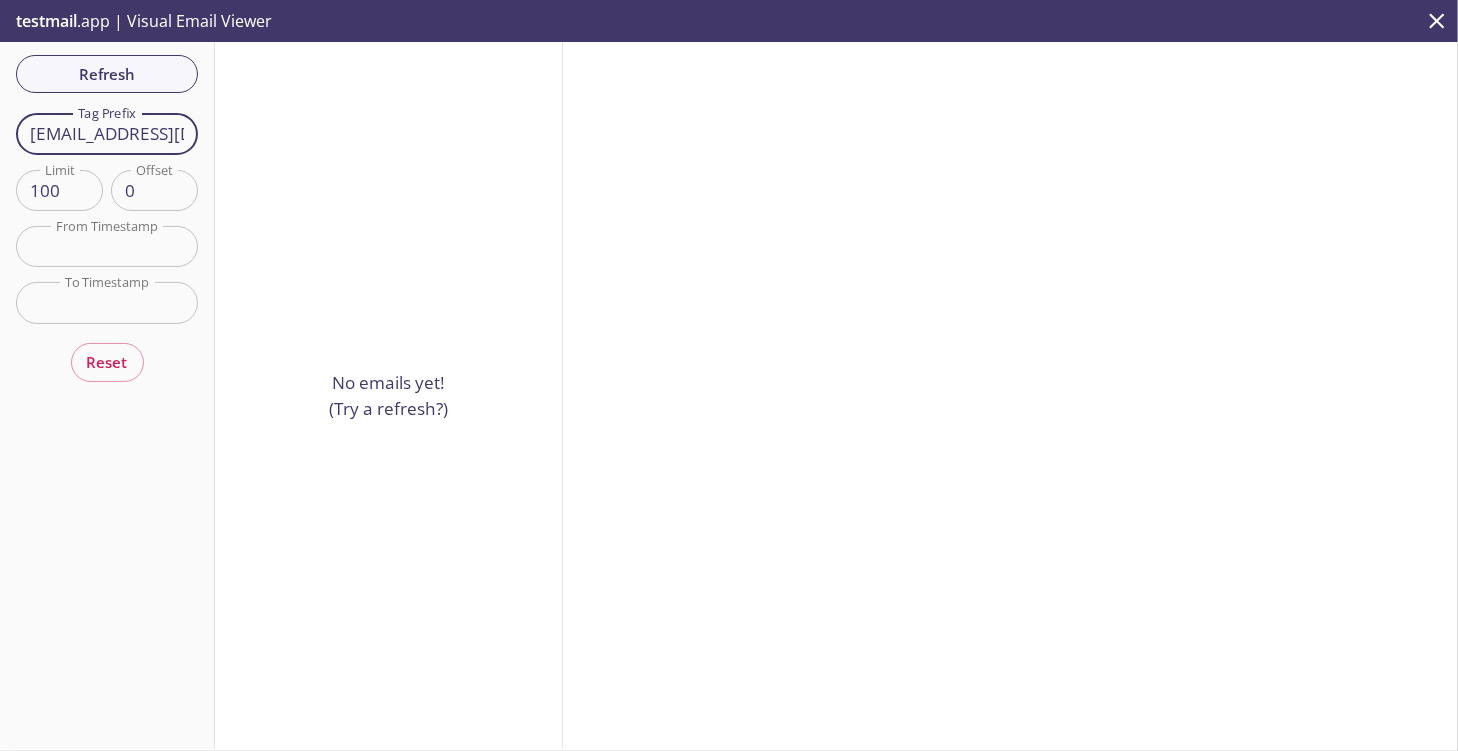 click on "[EMAIL_ADDRESS][DOMAIN_NAME]" at bounding box center [107, 133] 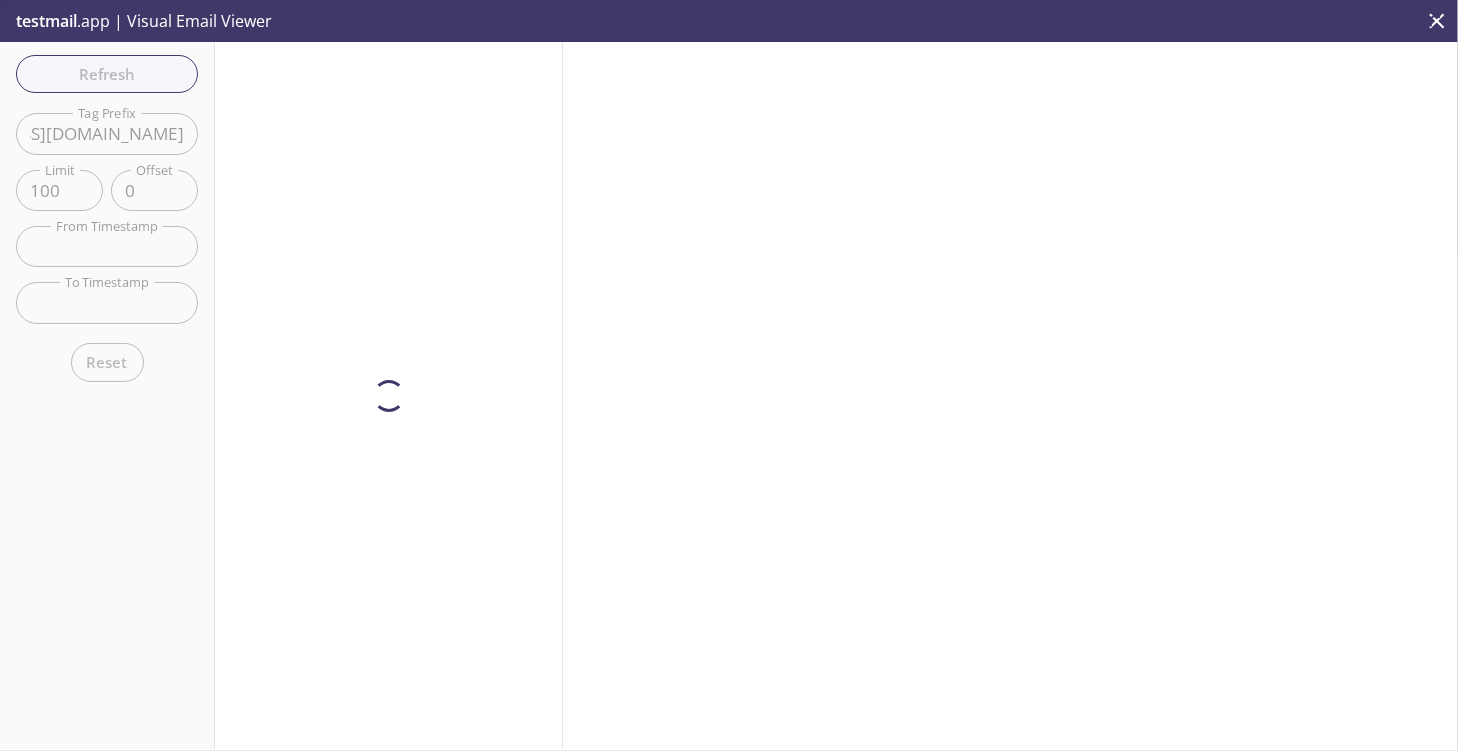 scroll, scrollTop: 0, scrollLeft: 0, axis: both 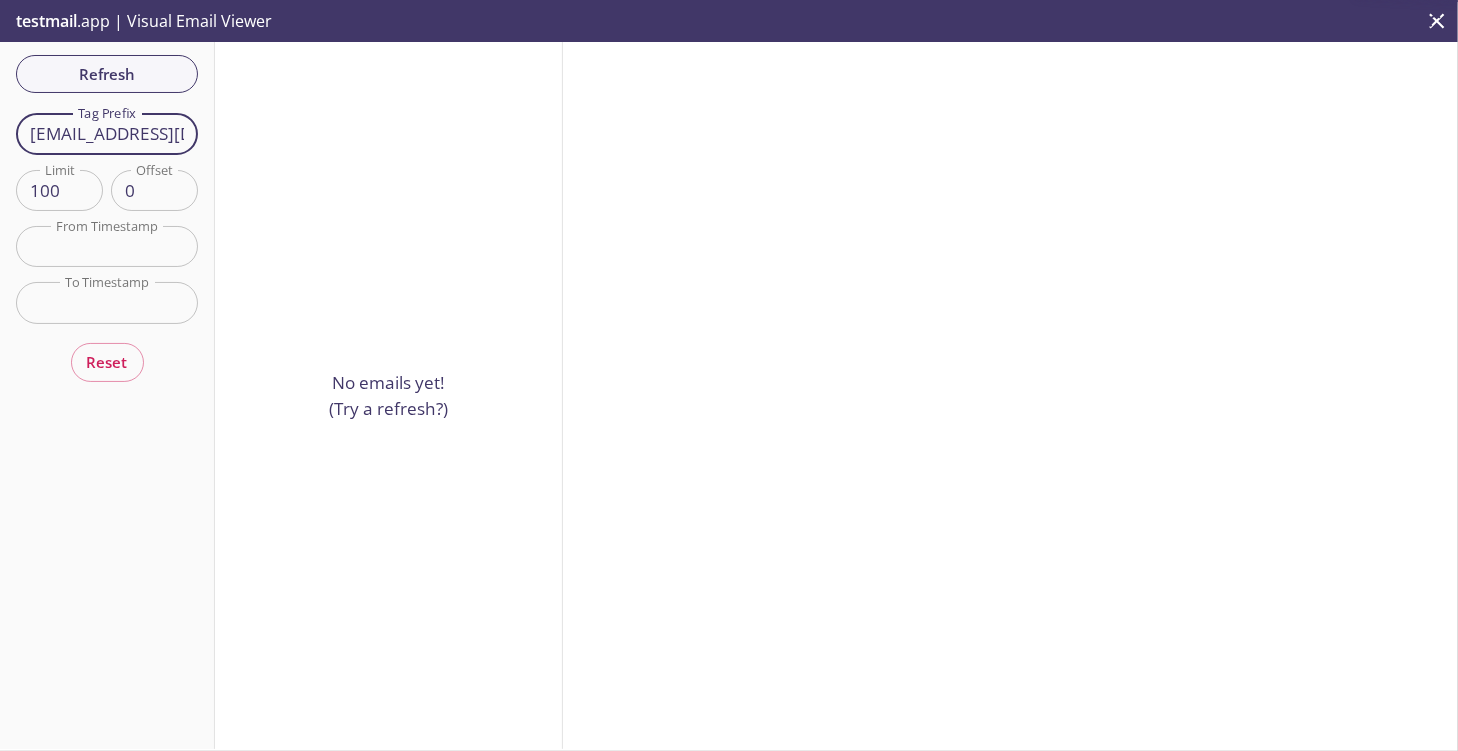 drag, startPoint x: 77, startPoint y: 135, endPoint x: 0, endPoint y: 118, distance: 78.854294 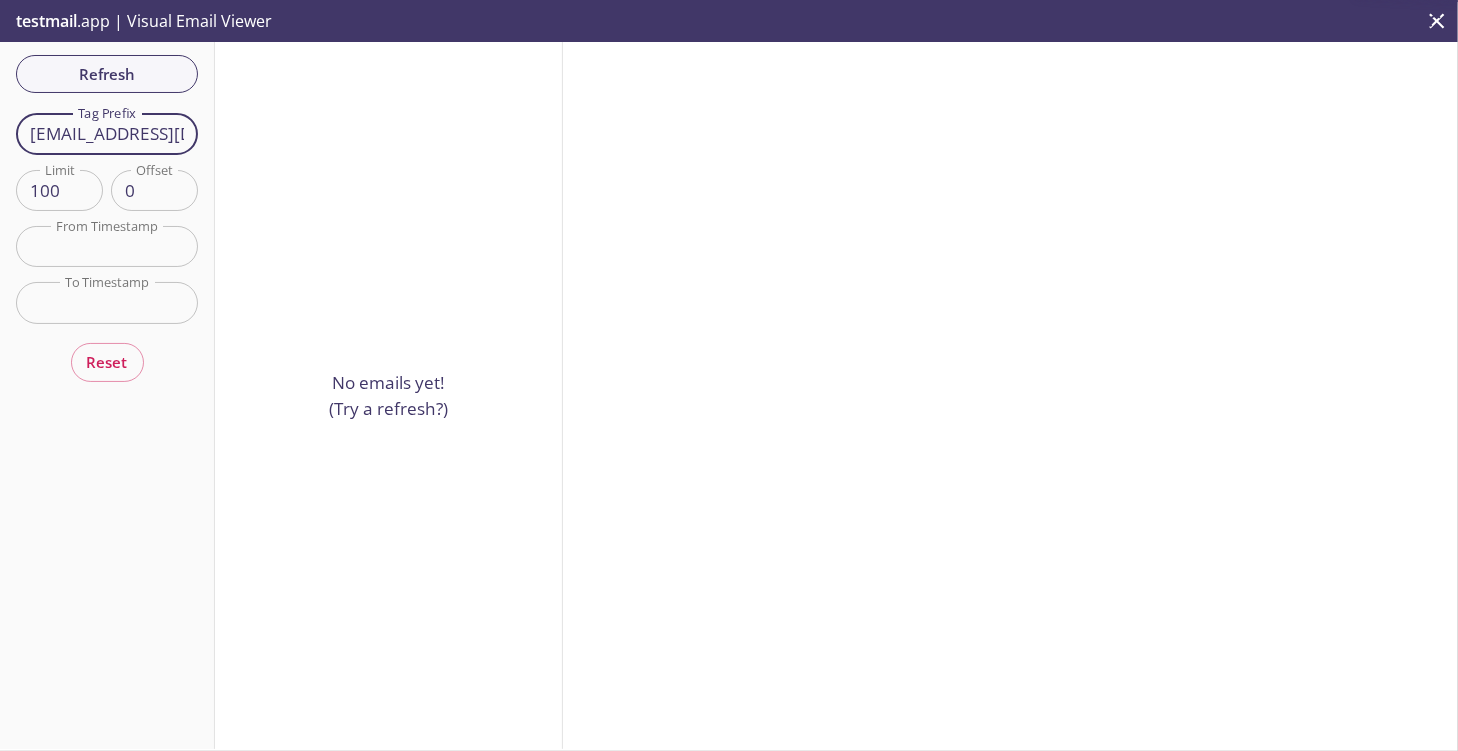 click on ".cls-1 {
fill: #6d5ca8;
}
.cls-2 {
fill: #3fc191;
}
.cls-3 {
fill: #3b4752;
}
.cls-4 {
fill: #ce1e5b;
}
.cls-5 {
fill: #f8d053;
}
.cls-6 {
fill: #48b0f7;
}
.cls-7 {
fill: #d7d9db;
}
ProfilePic [PERSON_NAME] [PERSON_NAME][EMAIL_ADDRESS][DOMAIN_NAME] User Settings Signout Team Ignyte [US_STATE] Hana's team Create new team #  Quickstart #  Namespaces #  API Keys #  Members #  Settings Resources GraphQL API Documentation Status Page Support Via Email Via Live Chat FAQ s © [DOMAIN_NAME] Quickstart Send a test email to   [EMAIL_ADDRESS][DOMAIN_NAME]   and then  click here  to retrieve the email via our simple JSON API. If you don't see it immediately, hit refresh. Next: explore the   documentation     GraphQL Playground . Namespaces Enabled All czyt9   czyt9" at bounding box center [729, 375] 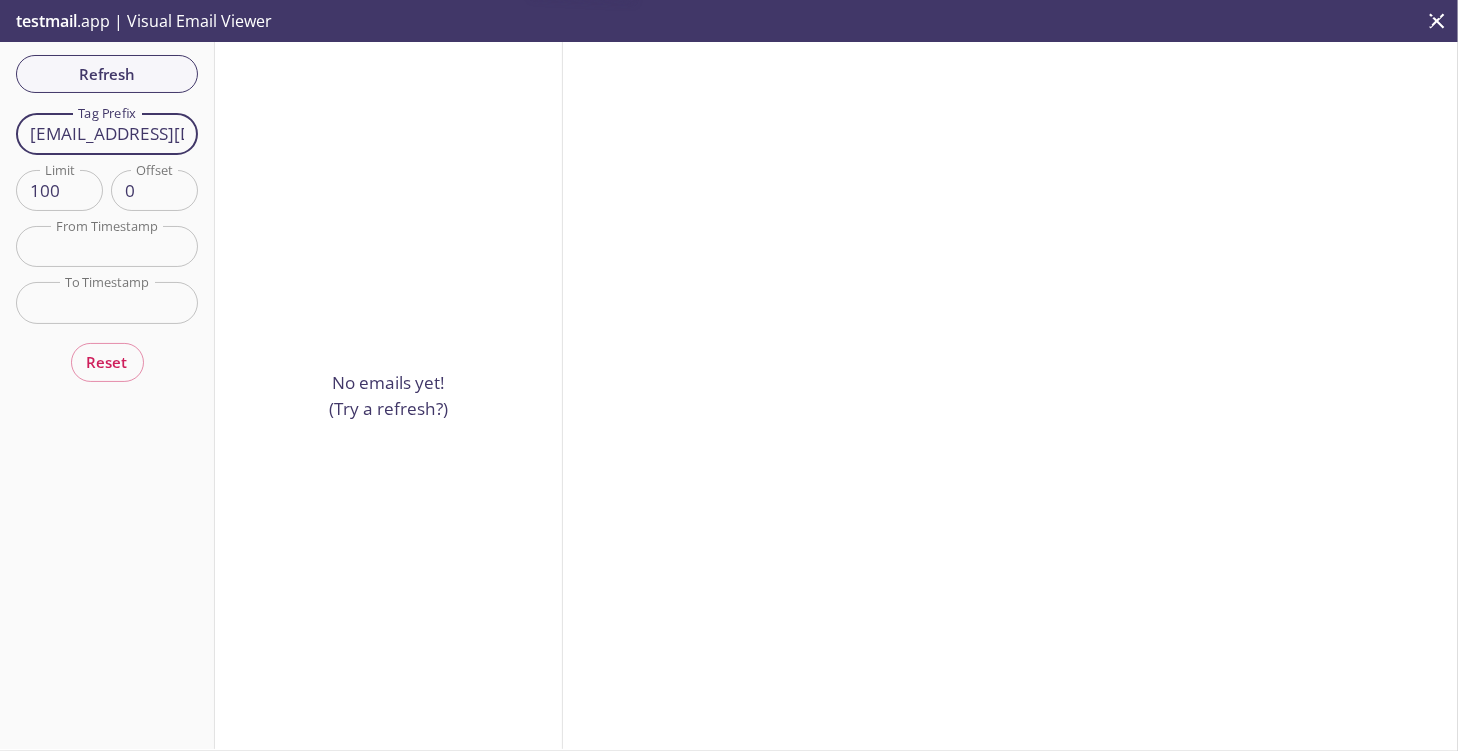 click on "[EMAIL_ADDRESS][DOMAIN_NAME]" at bounding box center (107, 133) 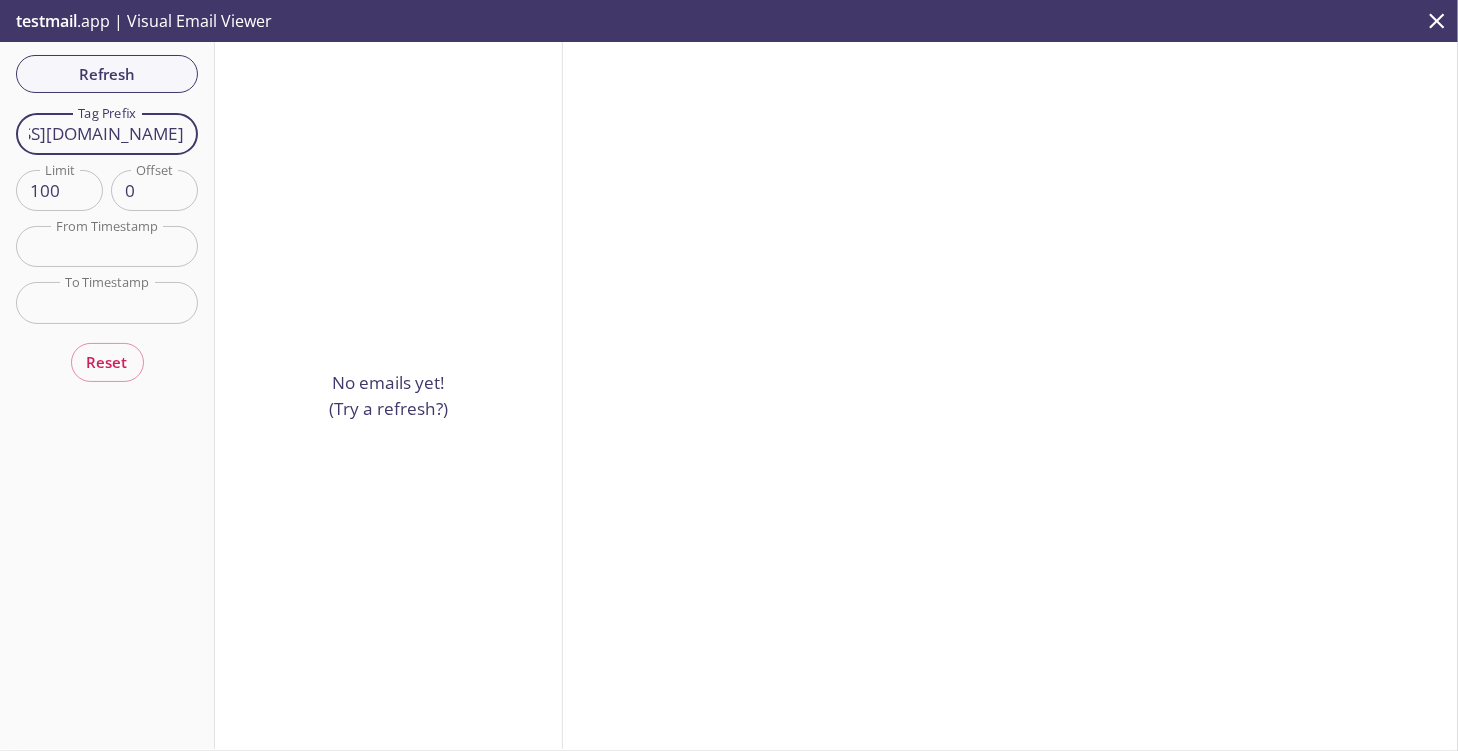 drag, startPoint x: 136, startPoint y: 135, endPoint x: 366, endPoint y: 164, distance: 231.82104 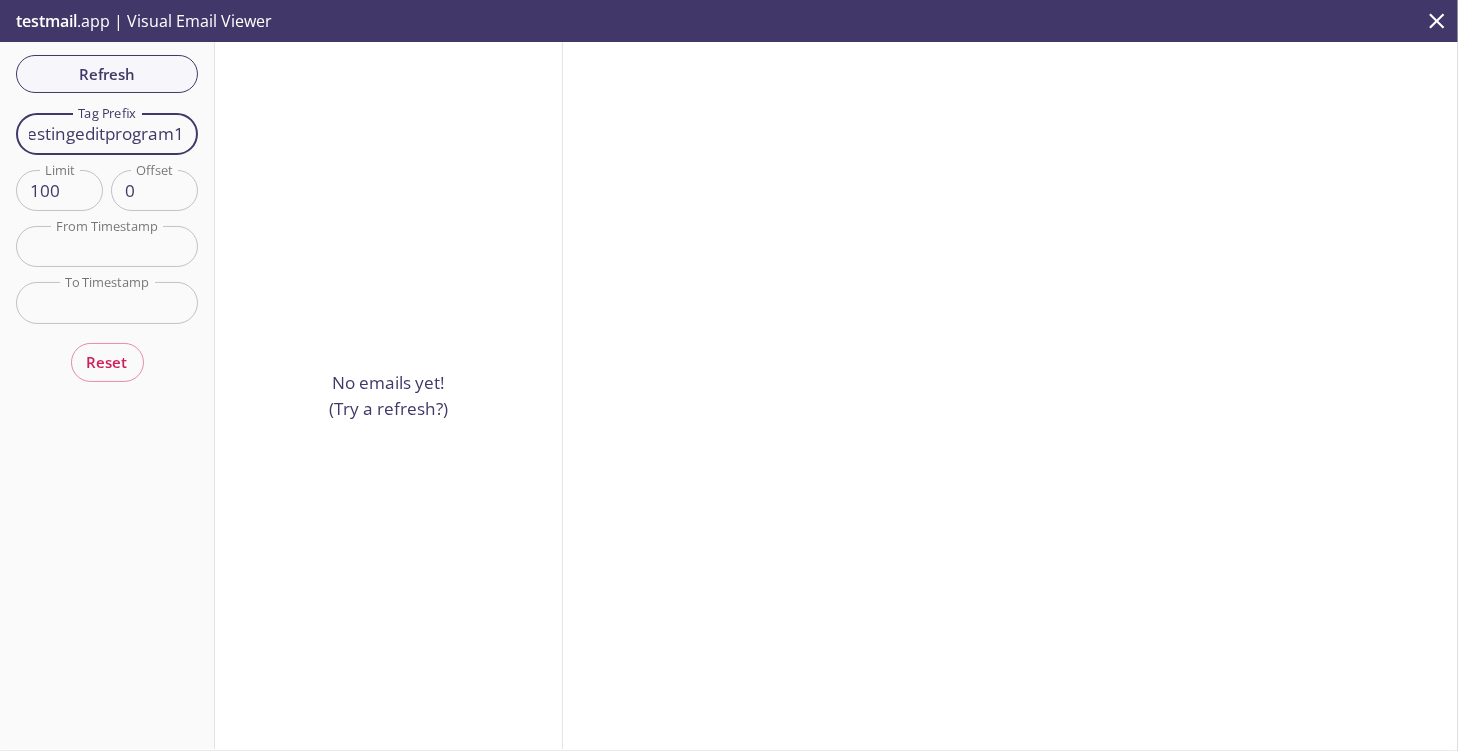 scroll, scrollTop: 0, scrollLeft: 9, axis: horizontal 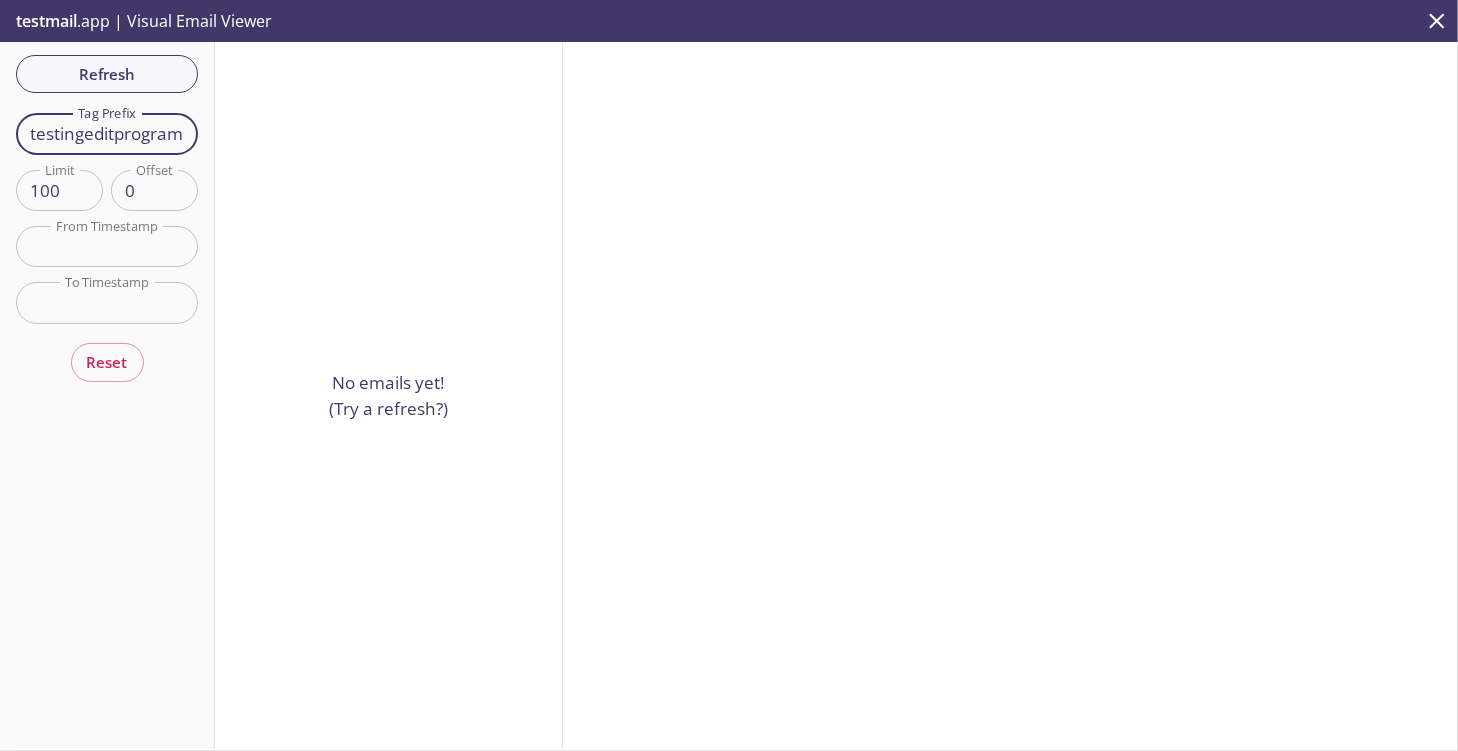 click on "testingeditprogram1" at bounding box center [107, 133] 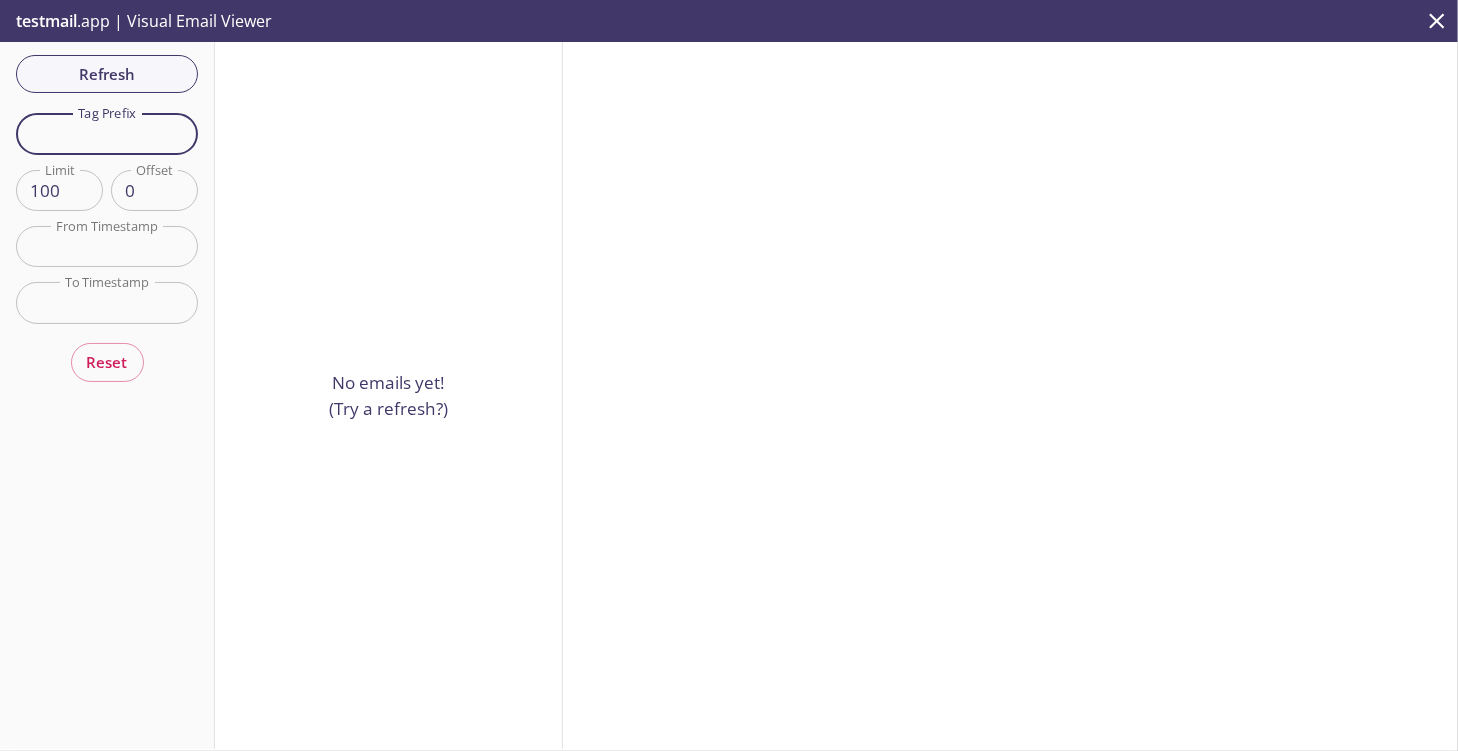 click at bounding box center (1010, 395) 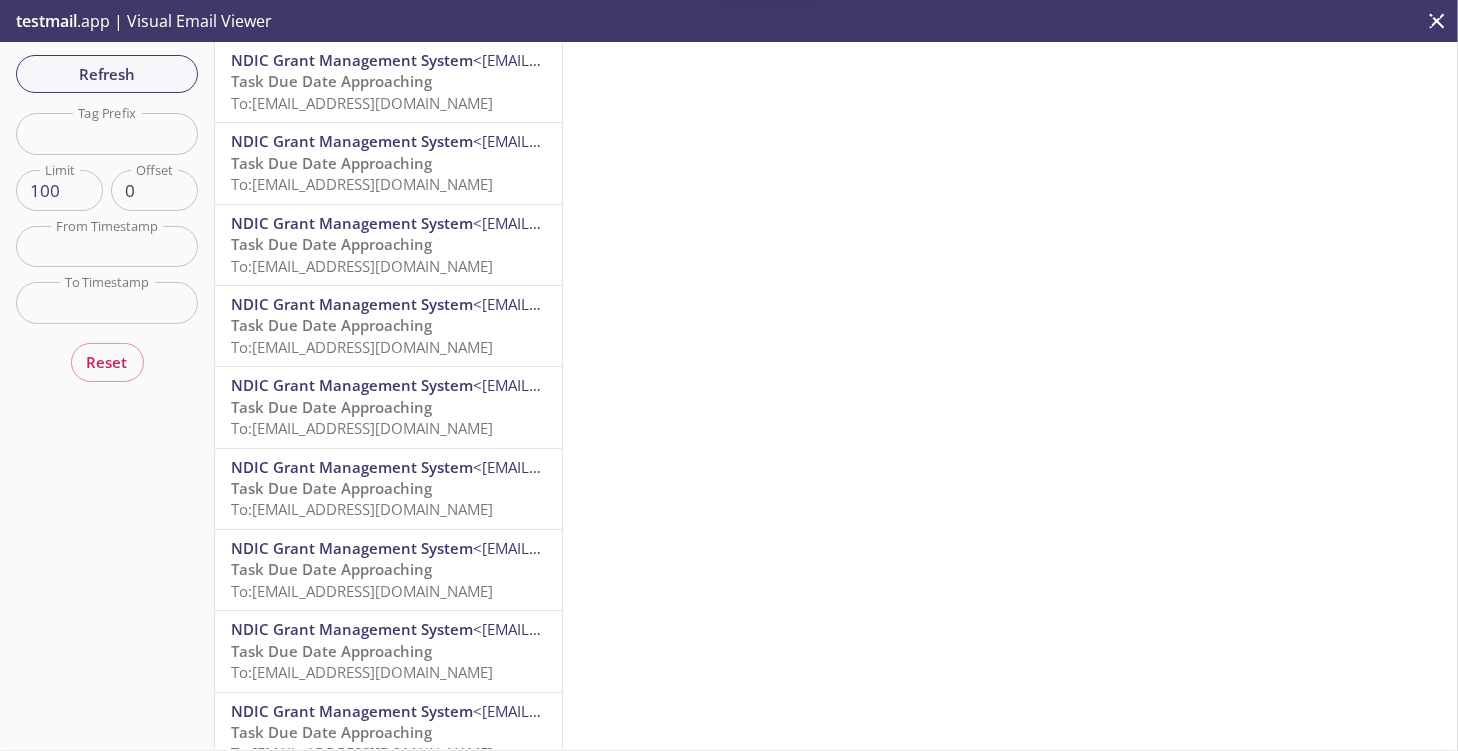 click at bounding box center (1010, 395) 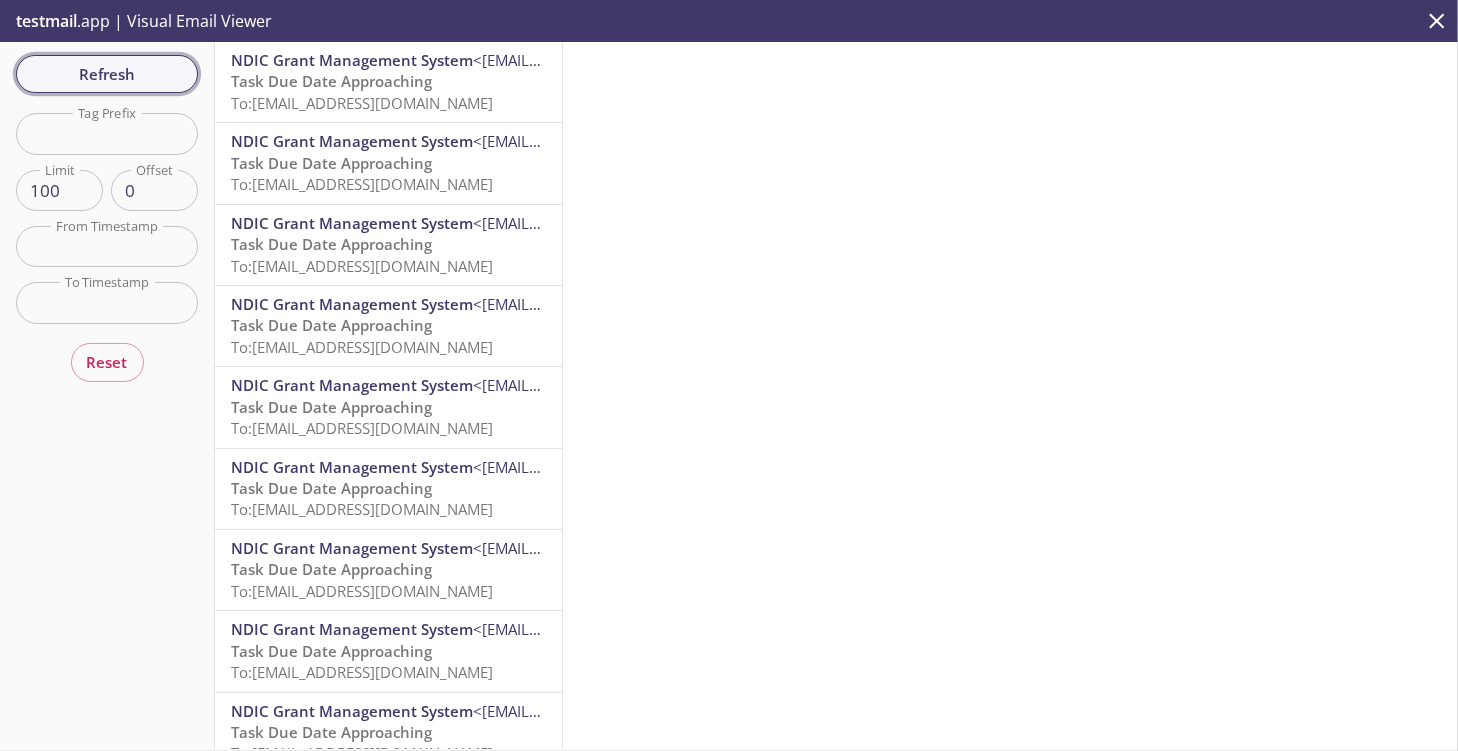 click on "Refresh" at bounding box center [107, 74] 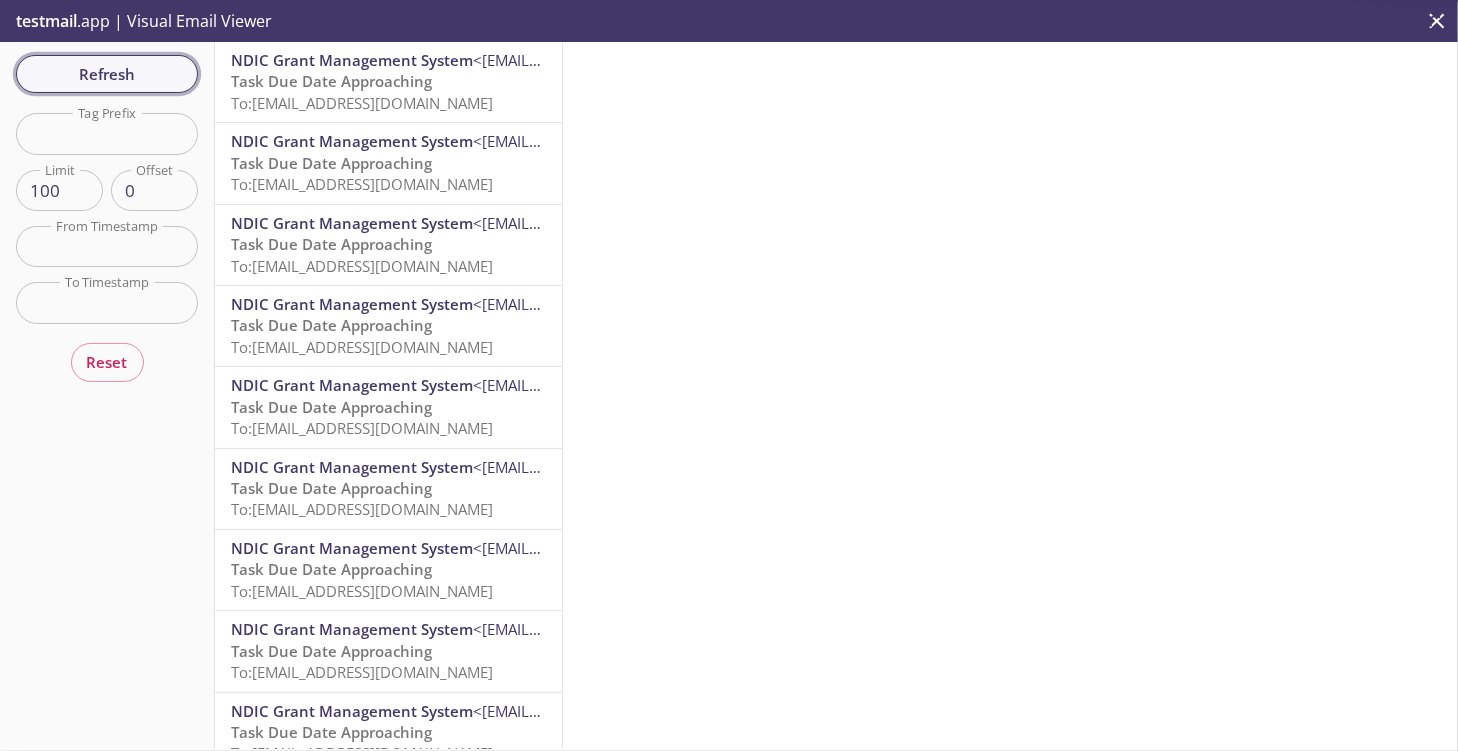 click on "Refresh" at bounding box center (107, 74) 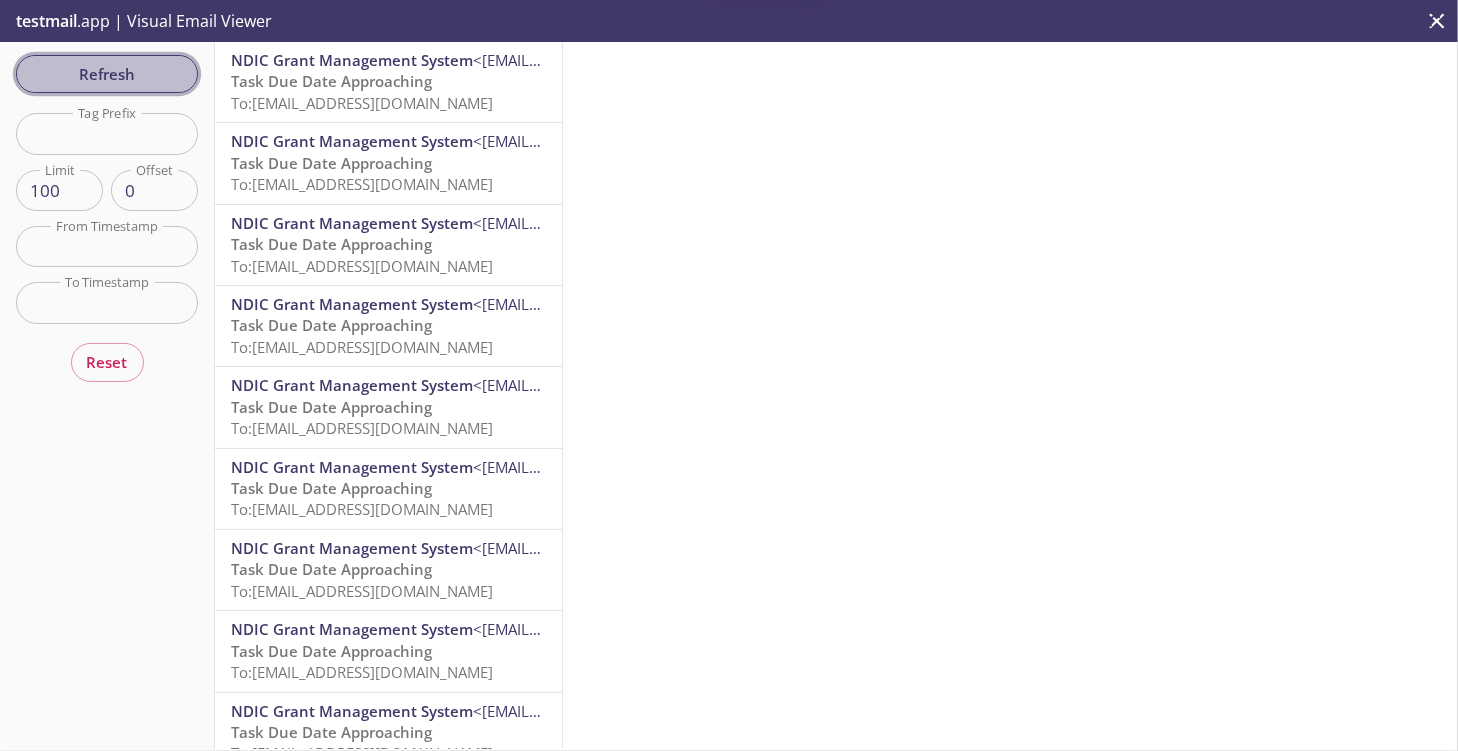 click on "Refresh" at bounding box center (107, 74) 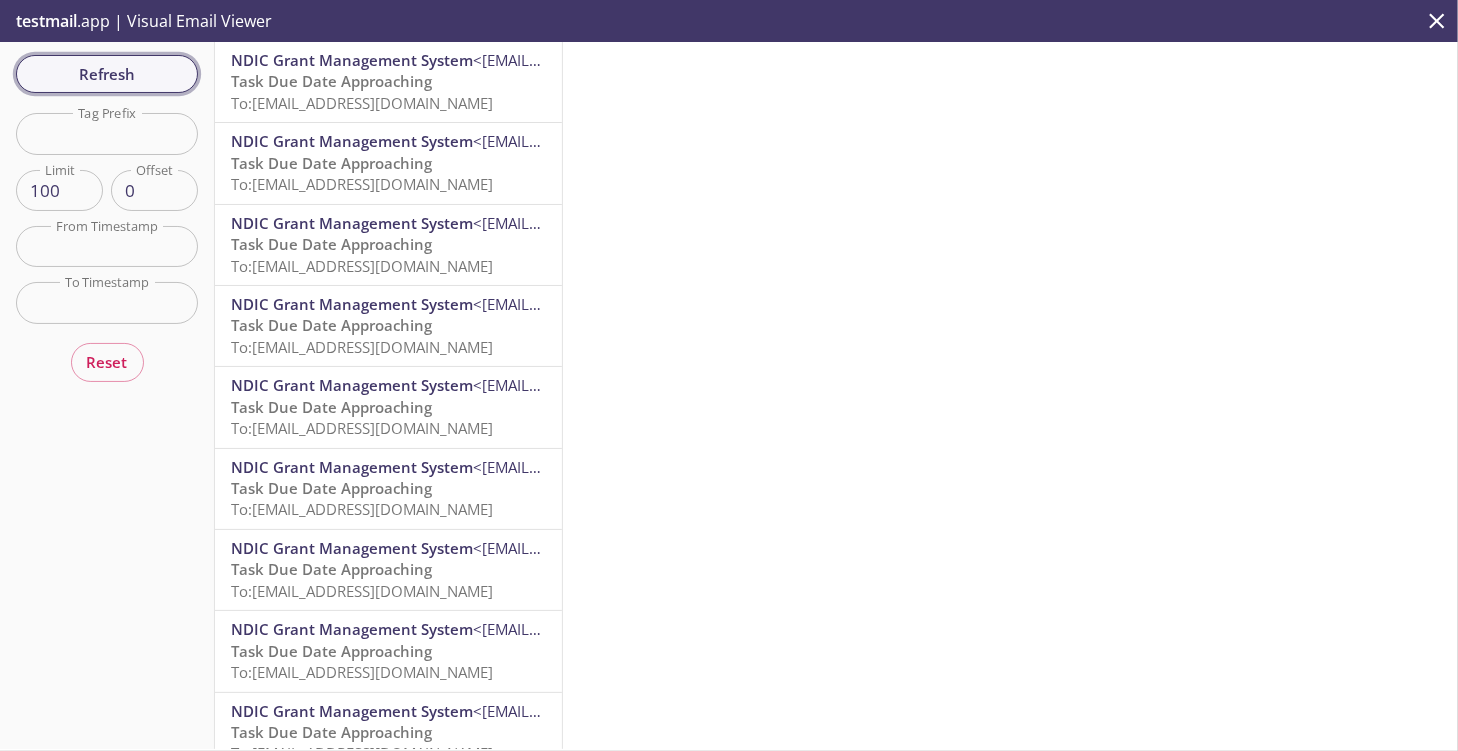 click on "Refresh" at bounding box center [107, 74] 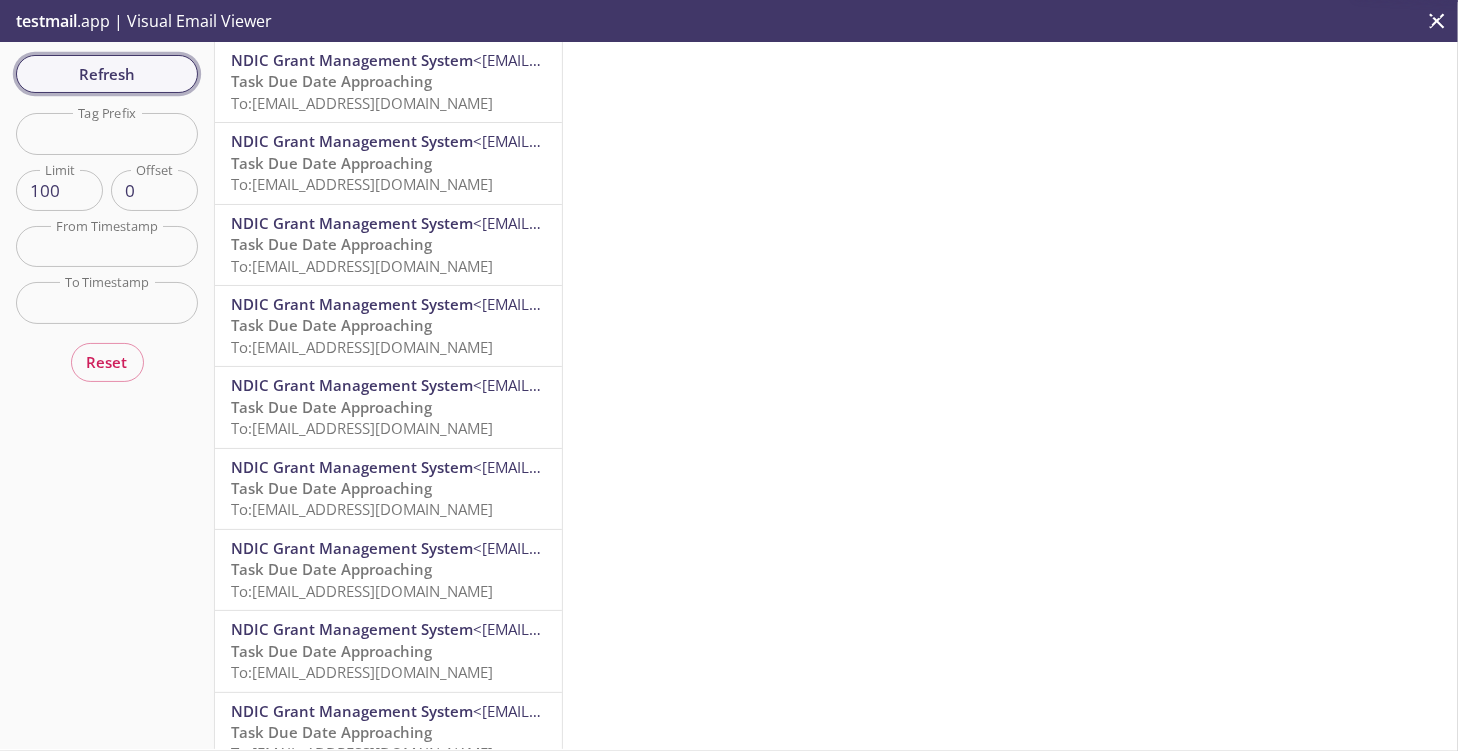 click on "Refresh" at bounding box center (107, 74) 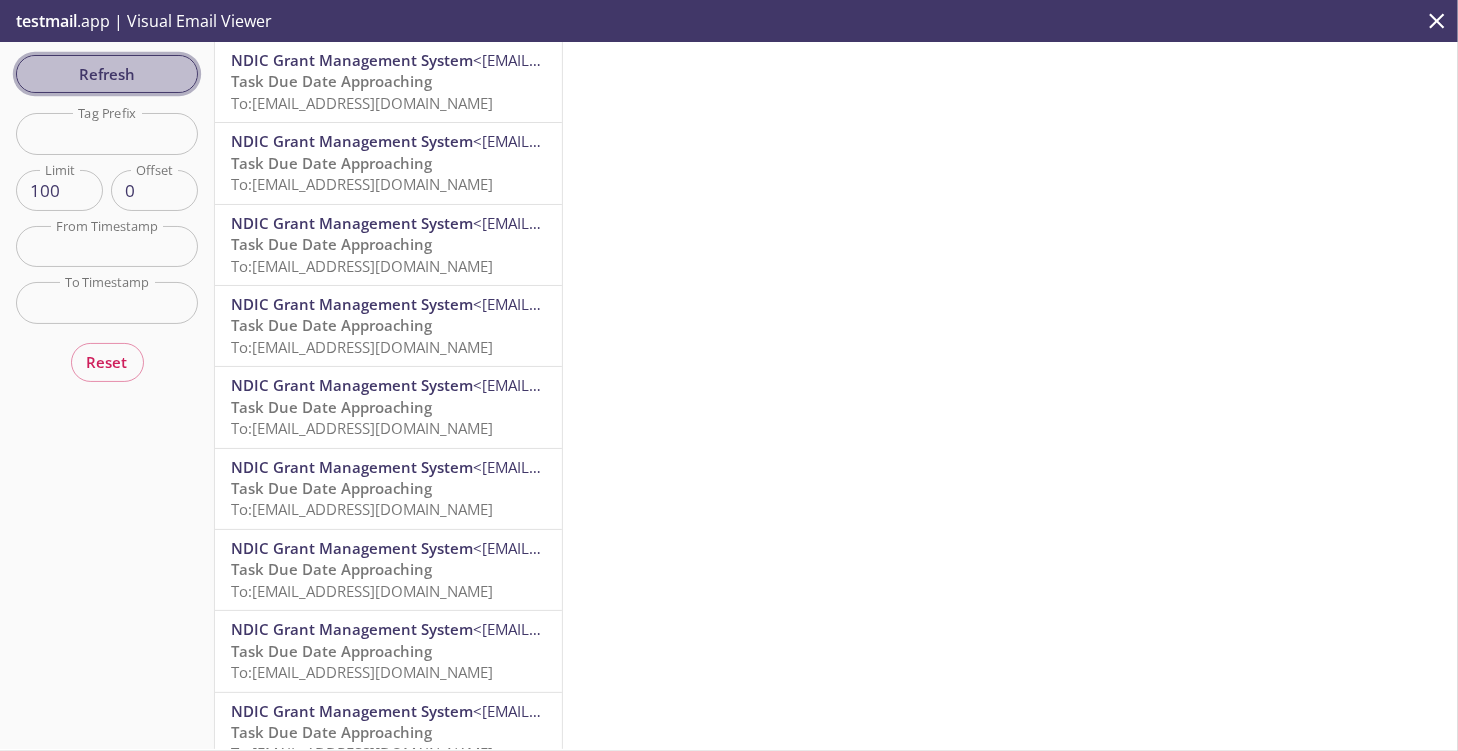 click on "Refresh" at bounding box center [107, 74] 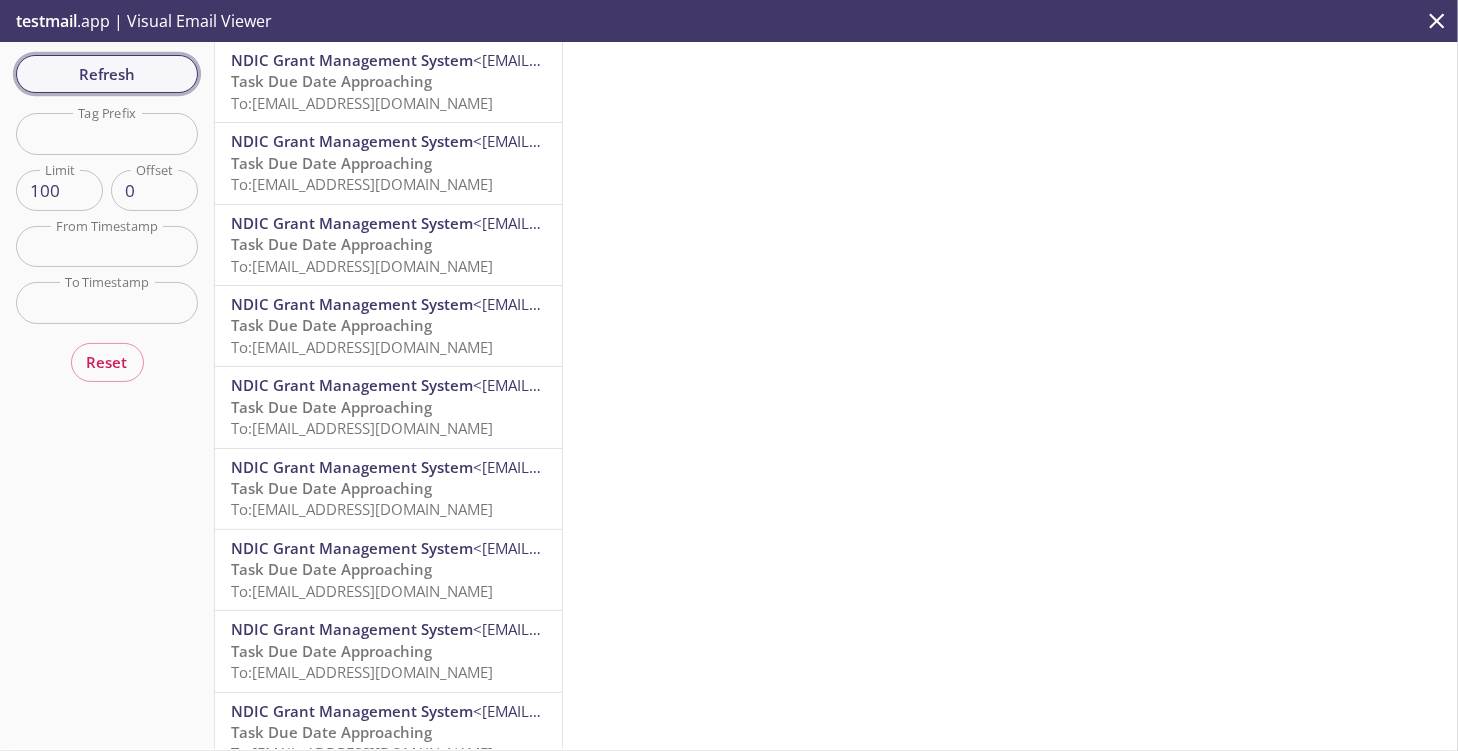 click on "Refresh" at bounding box center [107, 74] 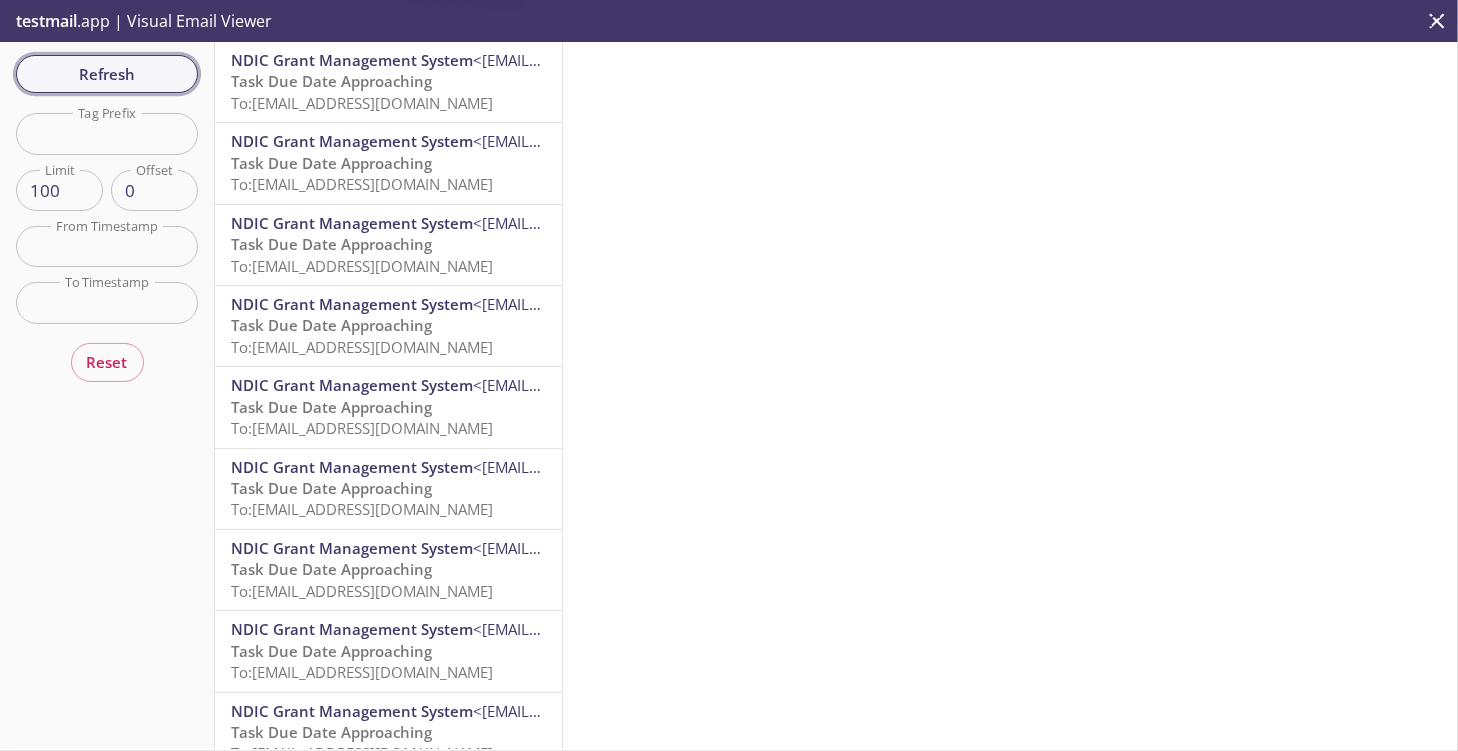 click on "Refresh" at bounding box center (107, 74) 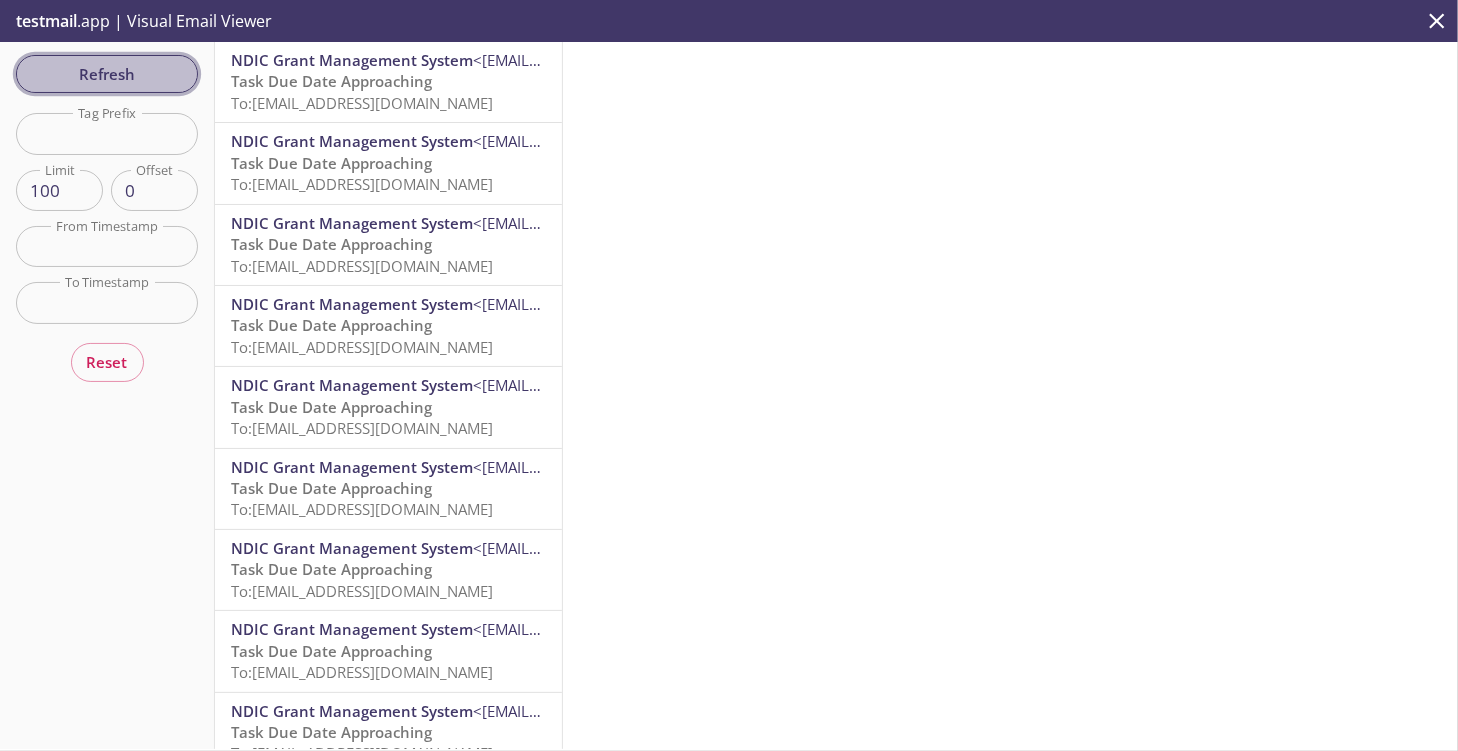 click on "Refresh" at bounding box center (107, 74) 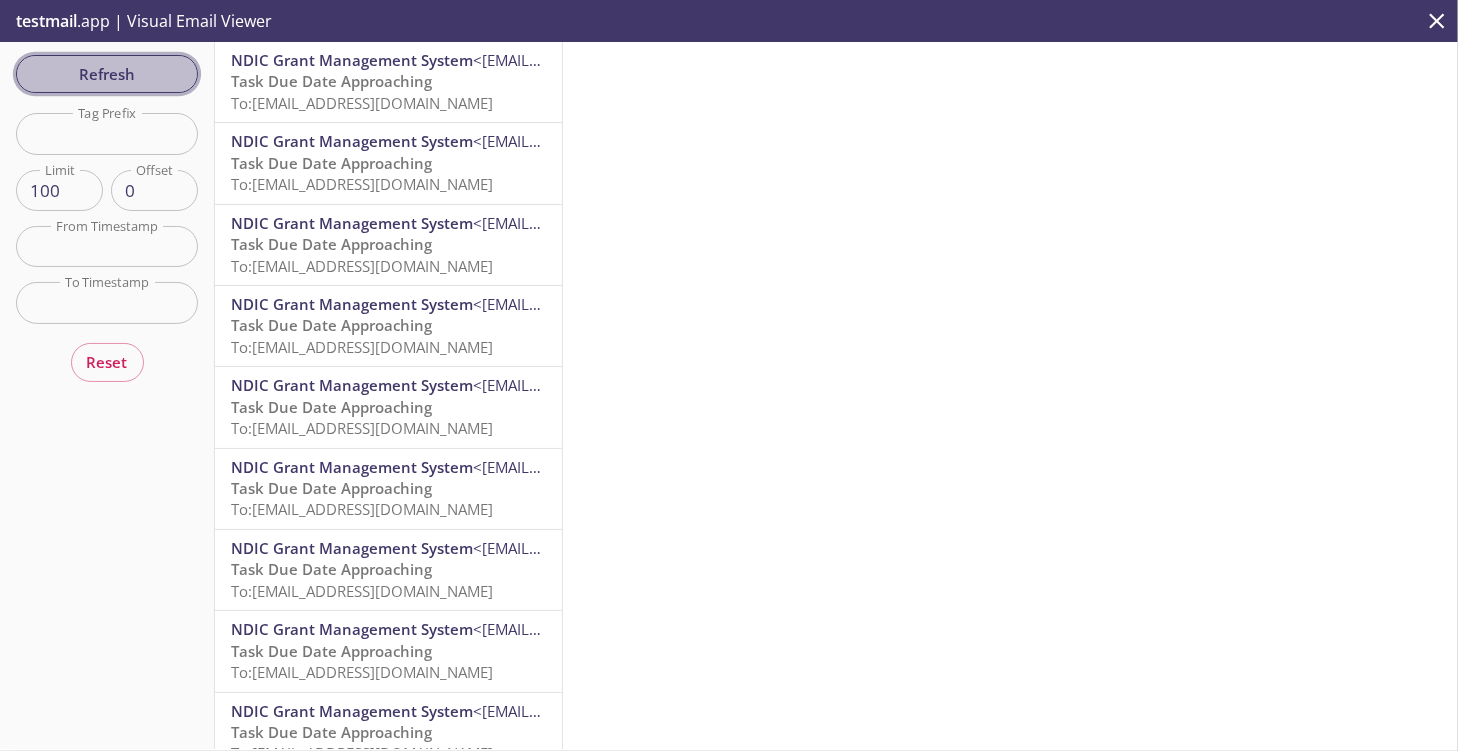 click on "Refresh" at bounding box center (107, 74) 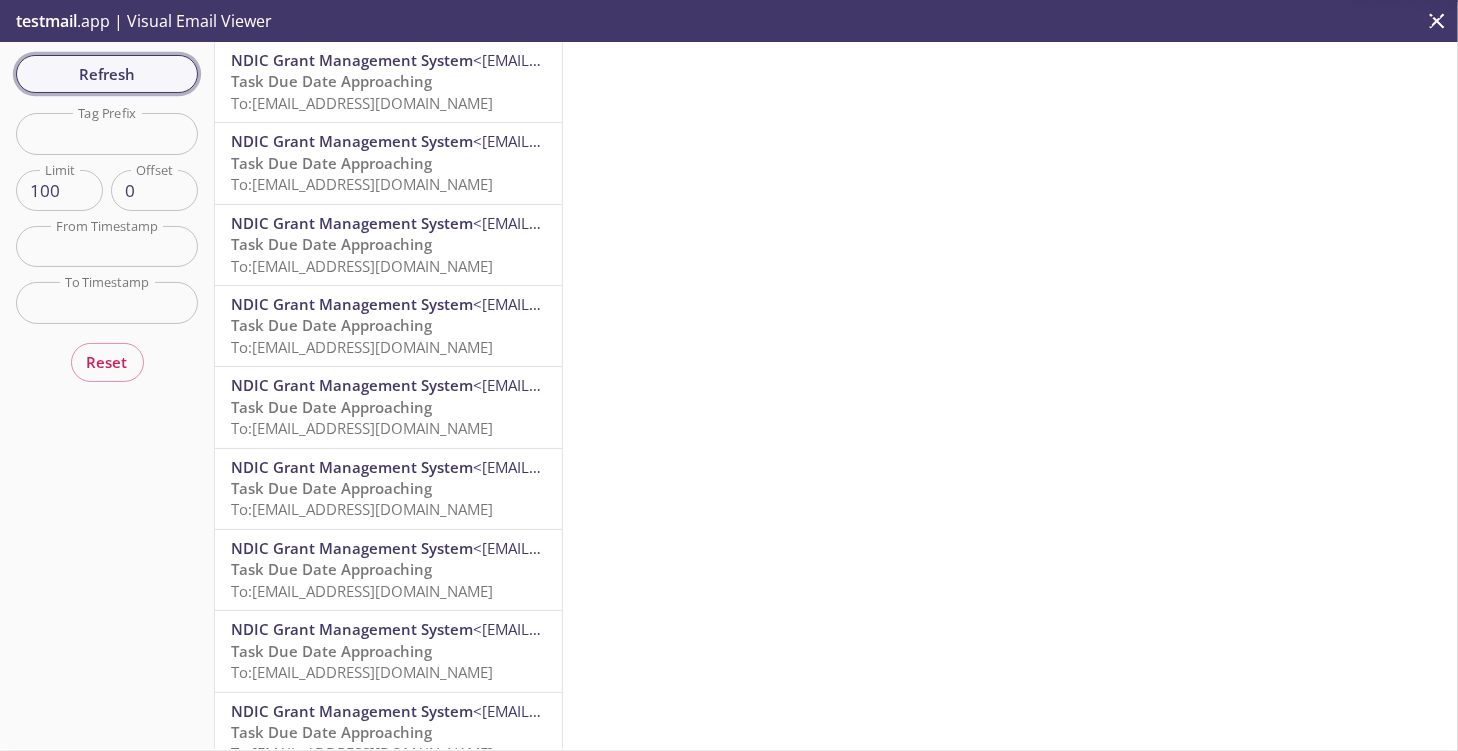 click on "Refresh" at bounding box center [107, 74] 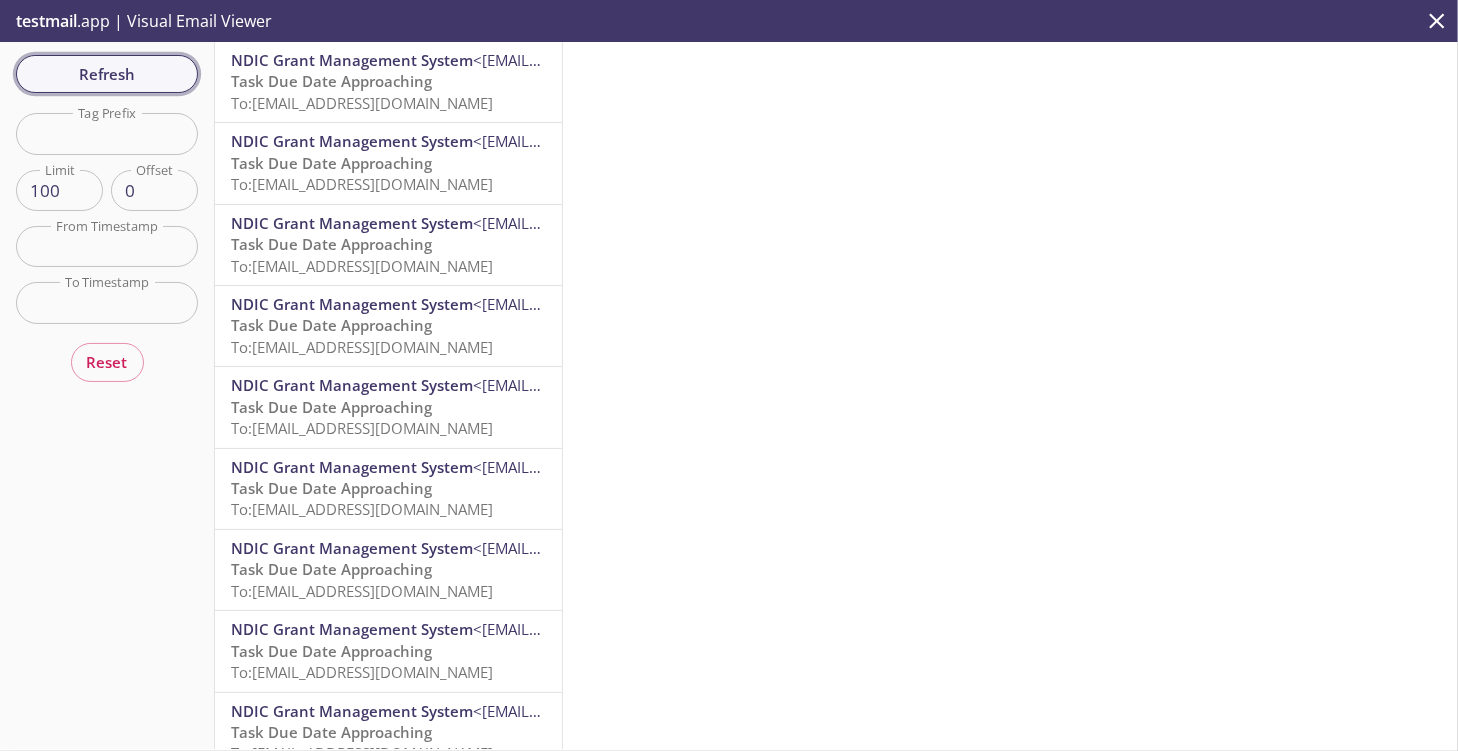 click on "Refresh" at bounding box center [107, 74] 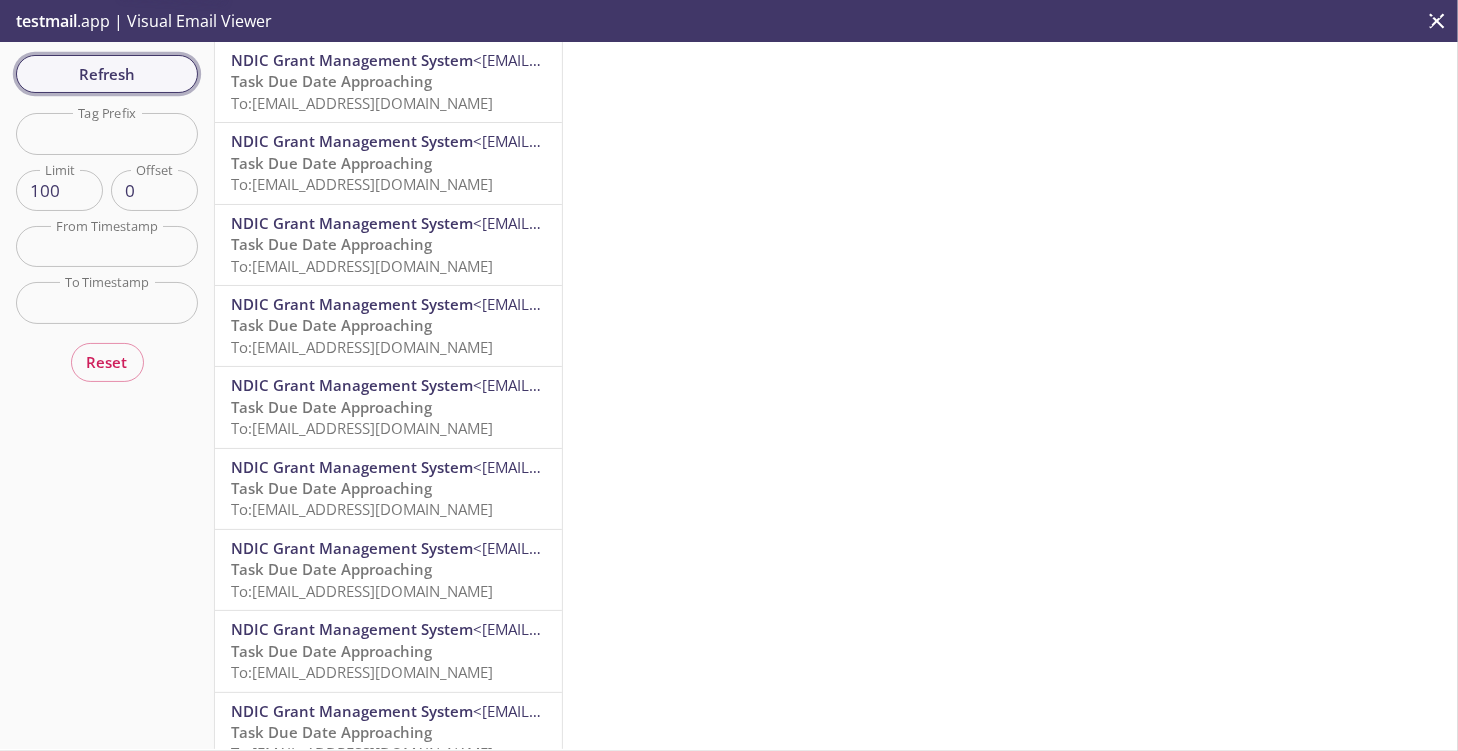 click on "Refresh" at bounding box center (107, 74) 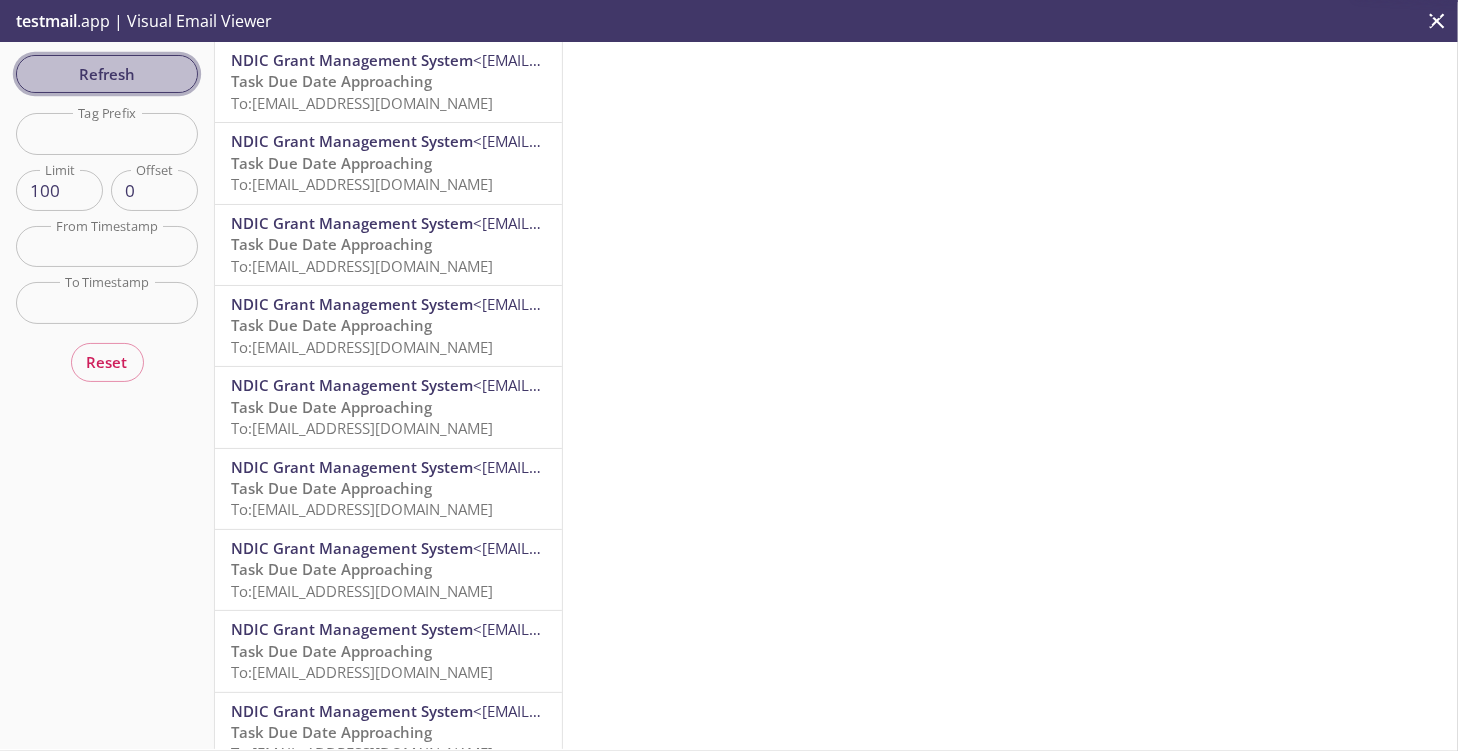 click on "Refresh" at bounding box center (107, 74) 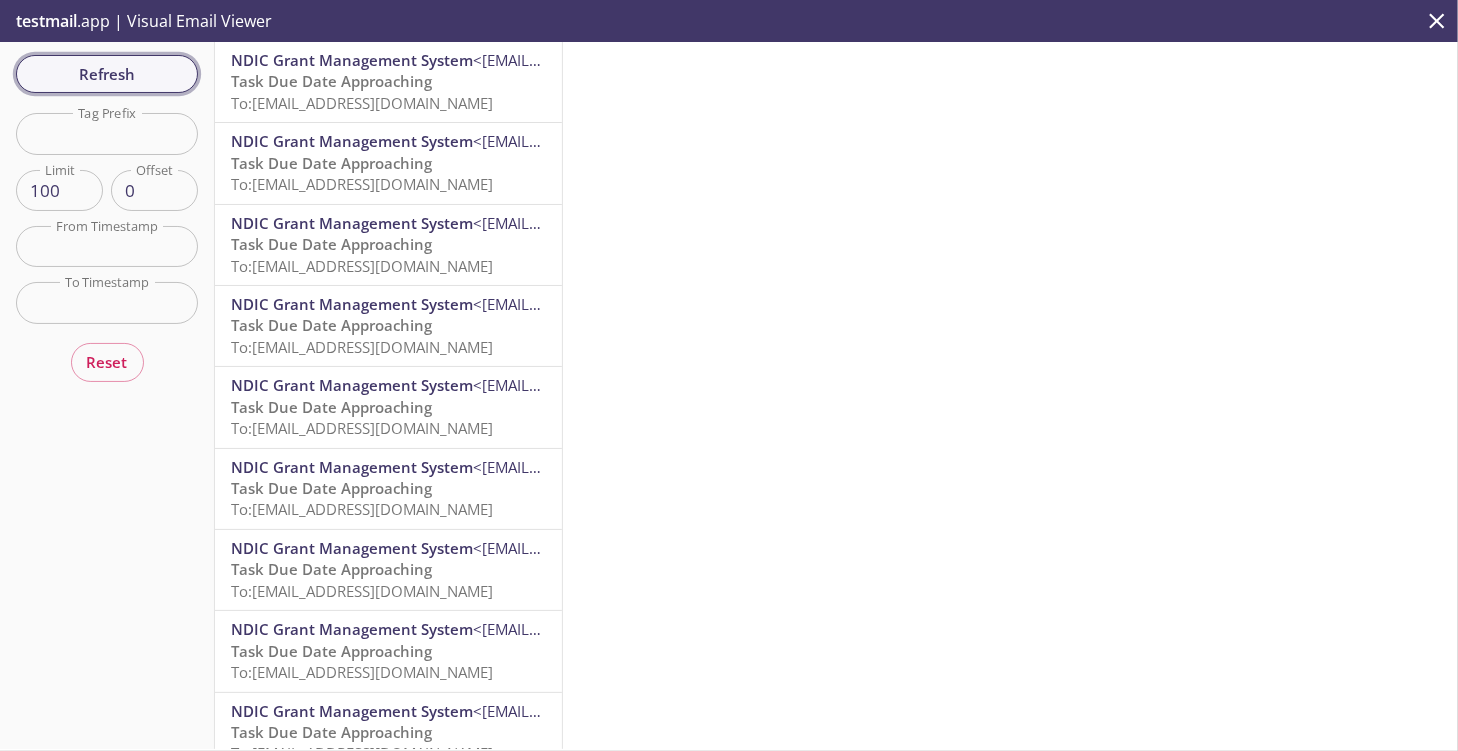 click on "Refresh" at bounding box center [107, 74] 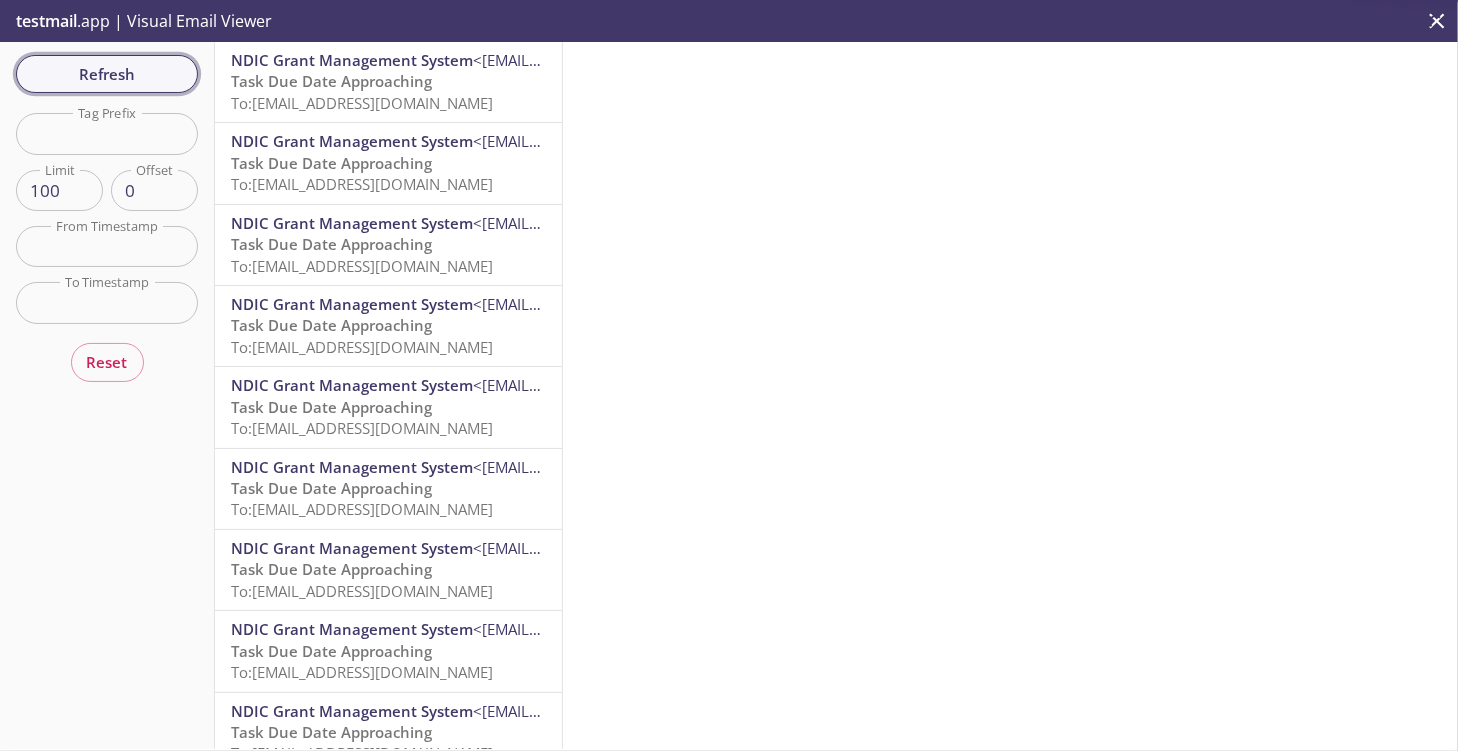 click on "Refresh" at bounding box center (107, 74) 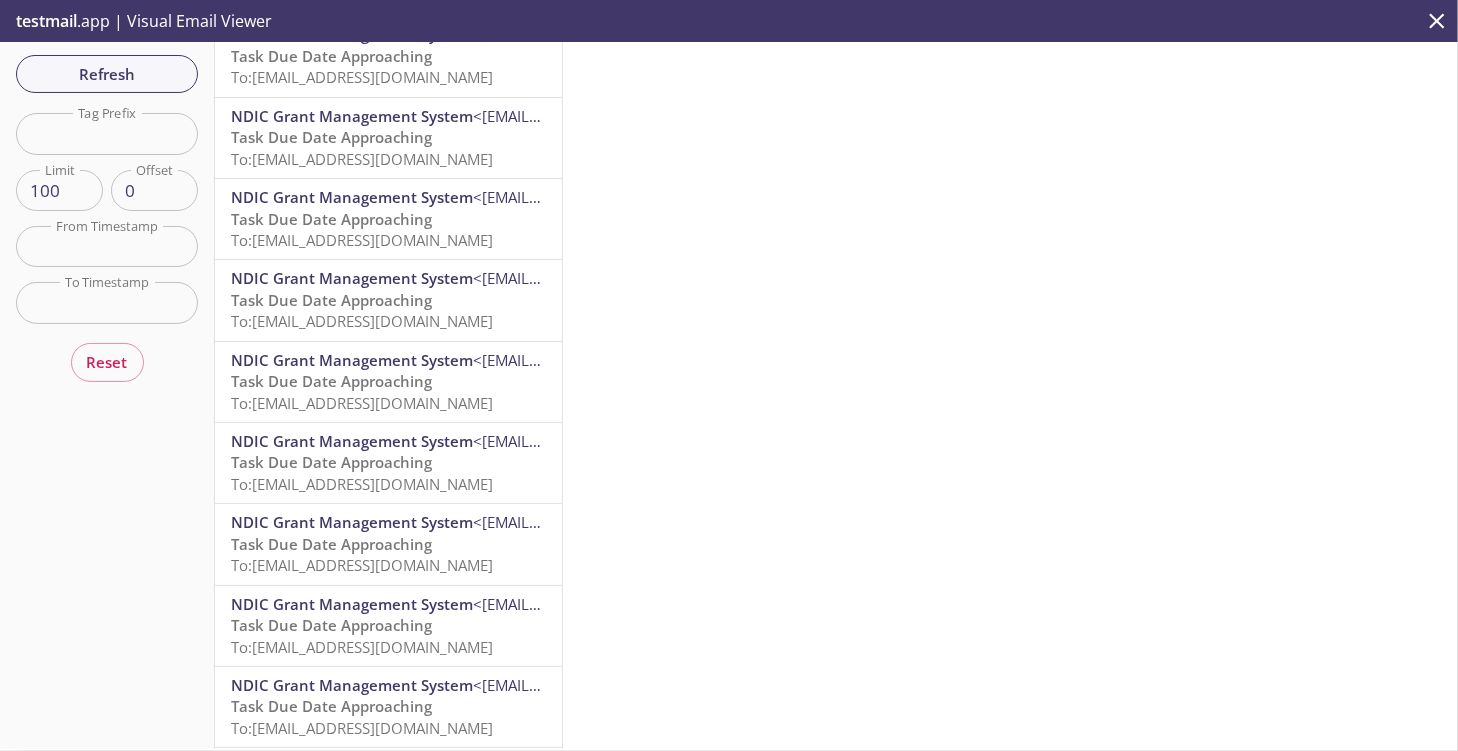scroll, scrollTop: 968, scrollLeft: 0, axis: vertical 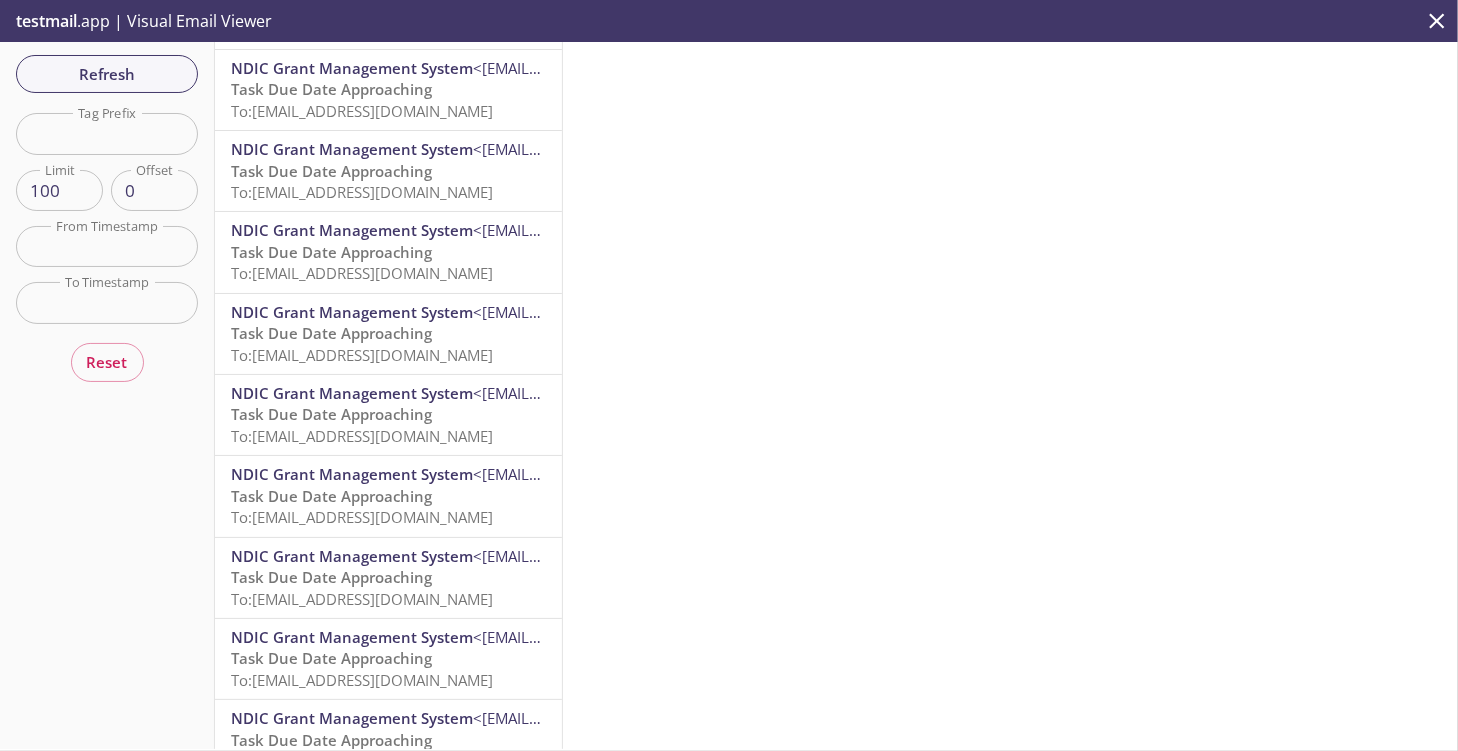 click at bounding box center (107, 133) 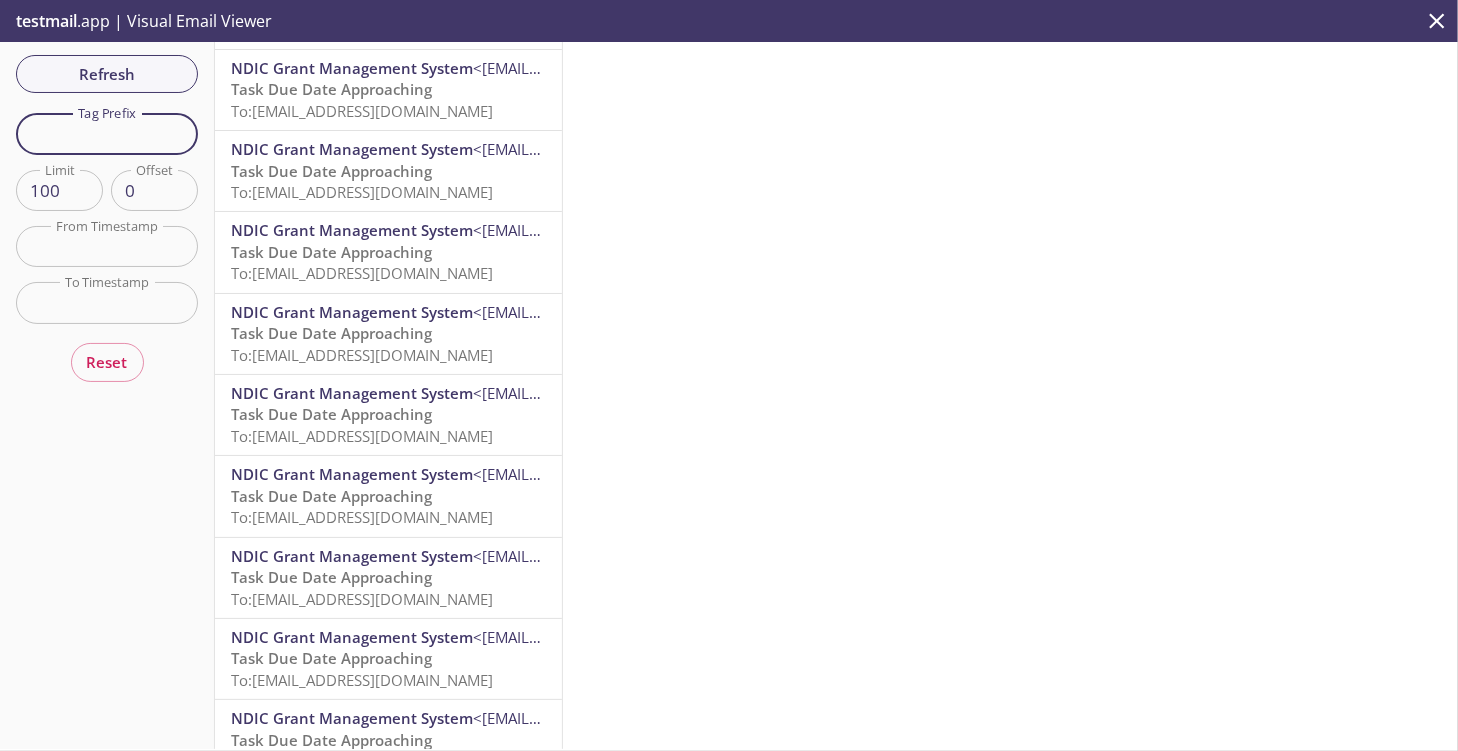 paste on "[EMAIL_ADDRESS][DOMAIN_NAME]" 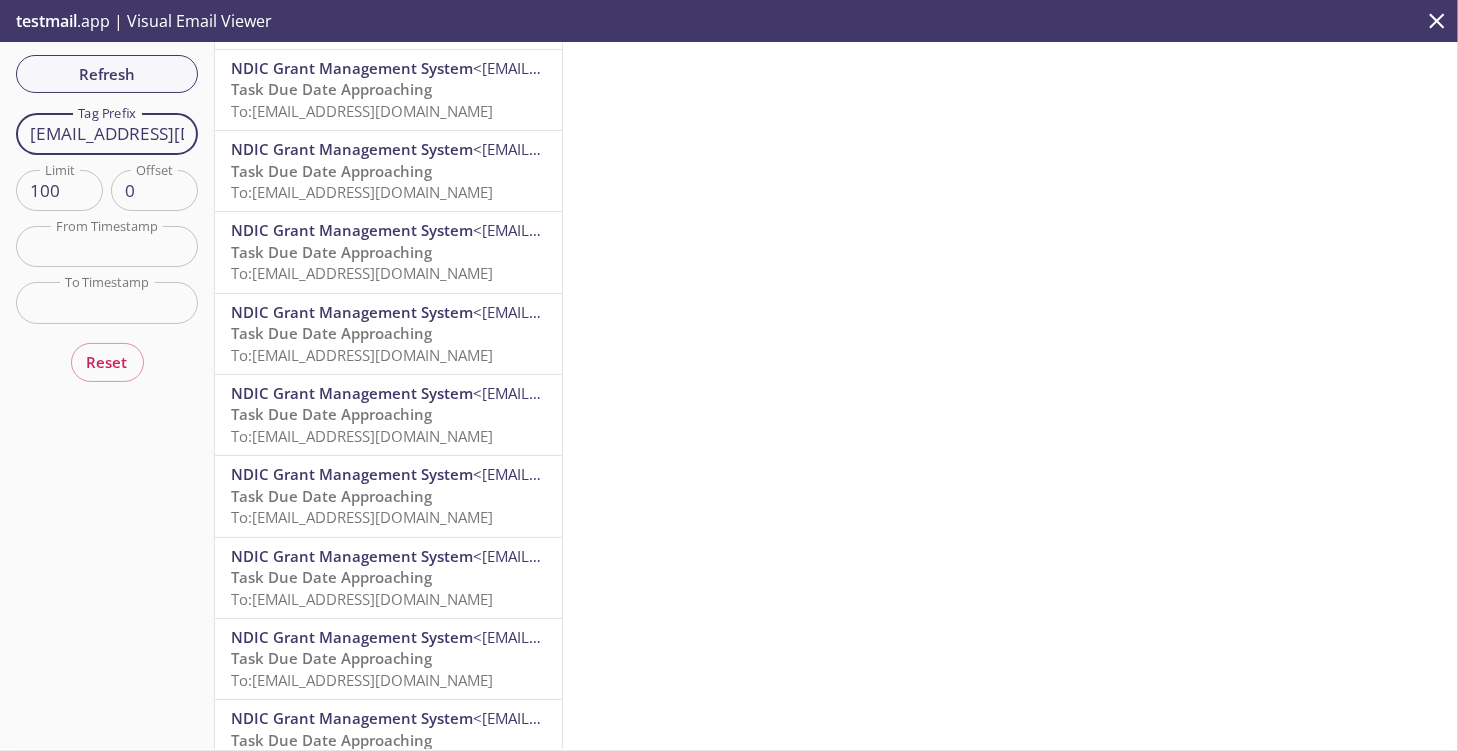 scroll, scrollTop: 0, scrollLeft: 170, axis: horizontal 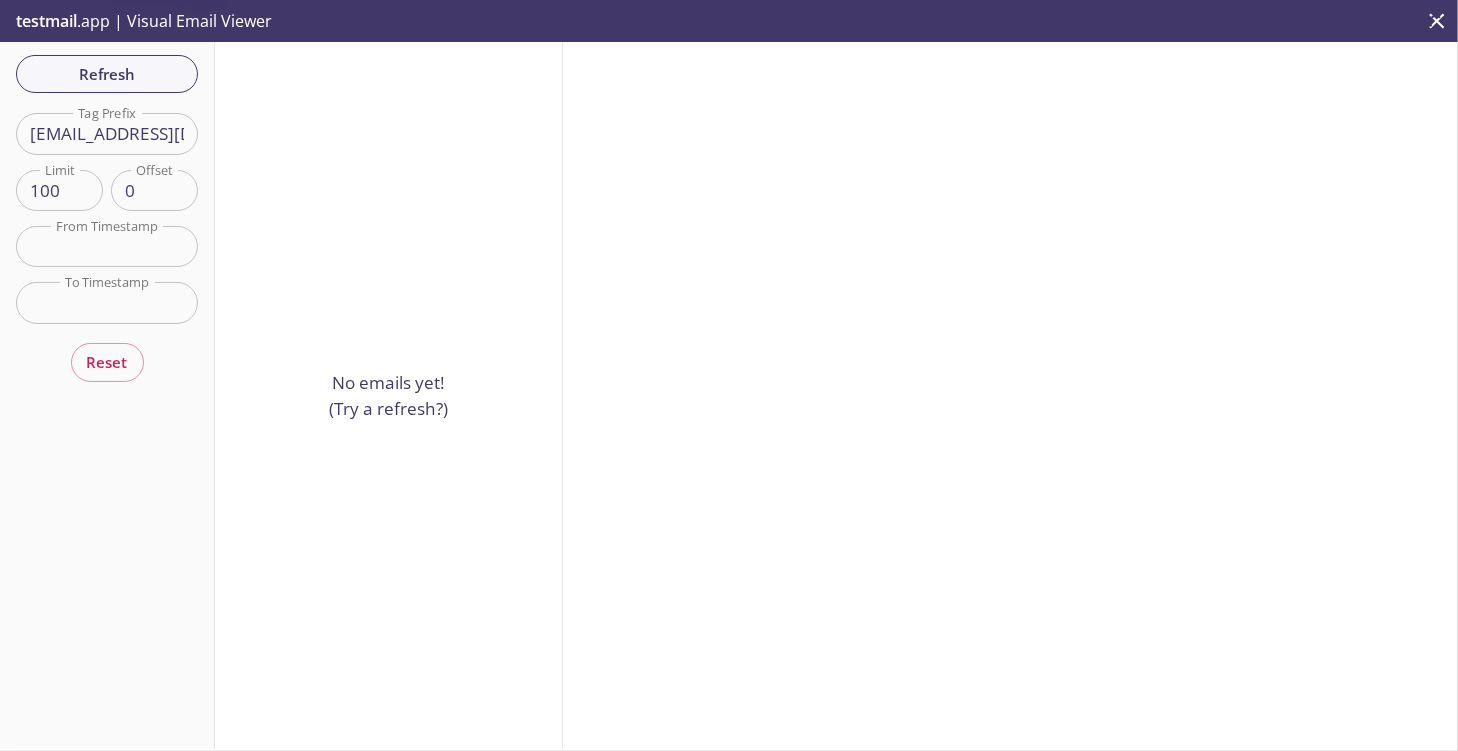 drag, startPoint x: 47, startPoint y: 136, endPoint x: 349, endPoint y: 122, distance: 302.32434 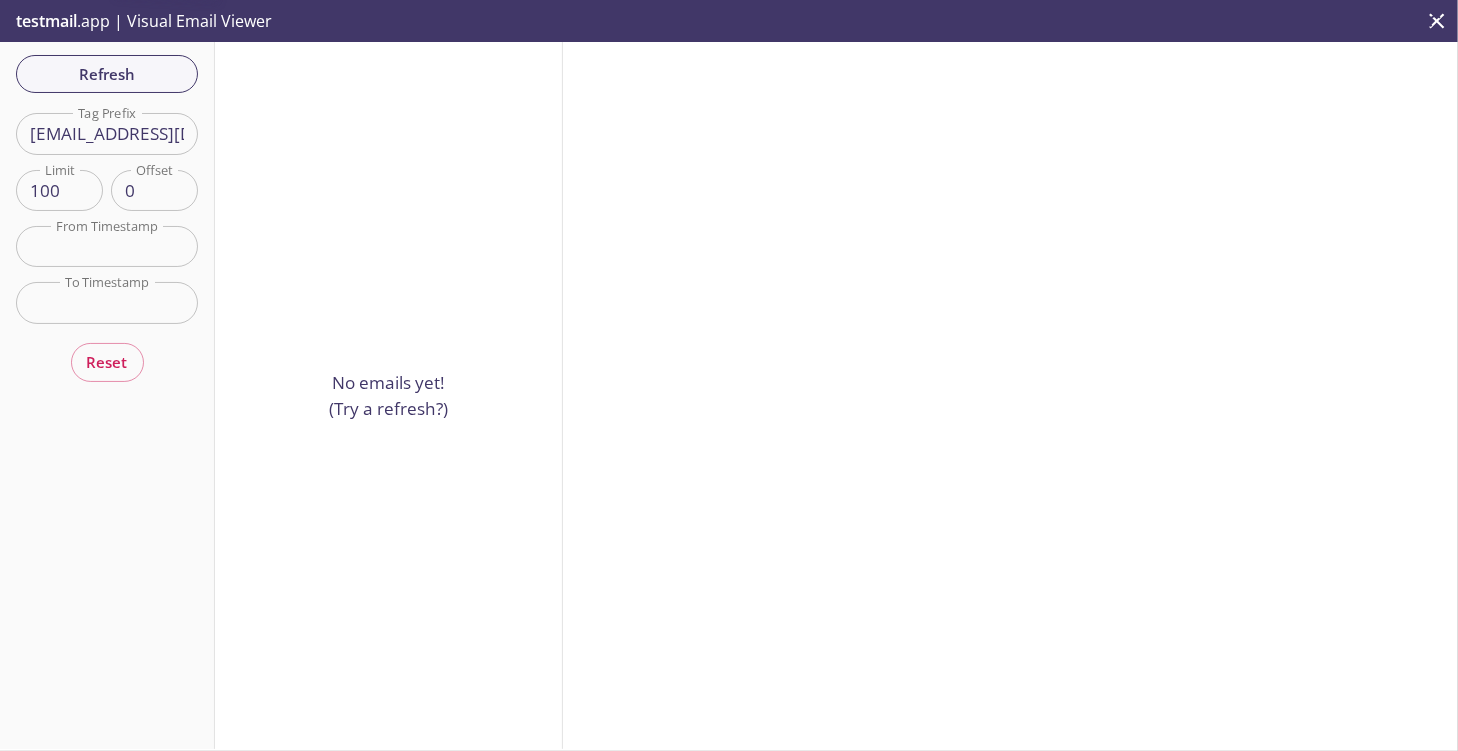 click on "Refresh Filters Tag Prefix [EMAIL_ADDRESS][DOMAIN_NAME] Tag Prefix Limit 100 Limit Offset 0 Offset From Timestamp From Timestamp To Timestamp To Timestamp Reset No emails yet! (Try a refresh?)" at bounding box center (729, 395) 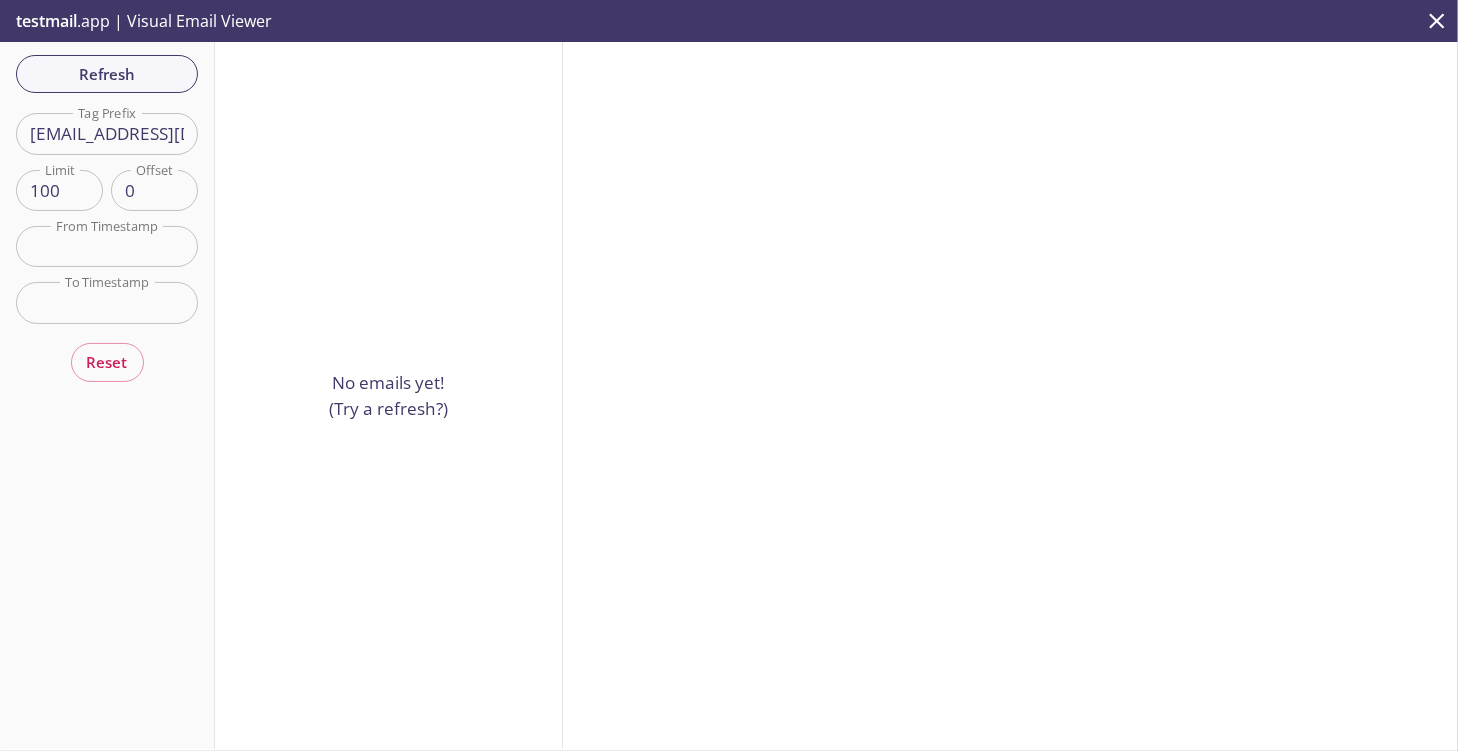click on "[EMAIL_ADDRESS][DOMAIN_NAME]" at bounding box center (107, 133) 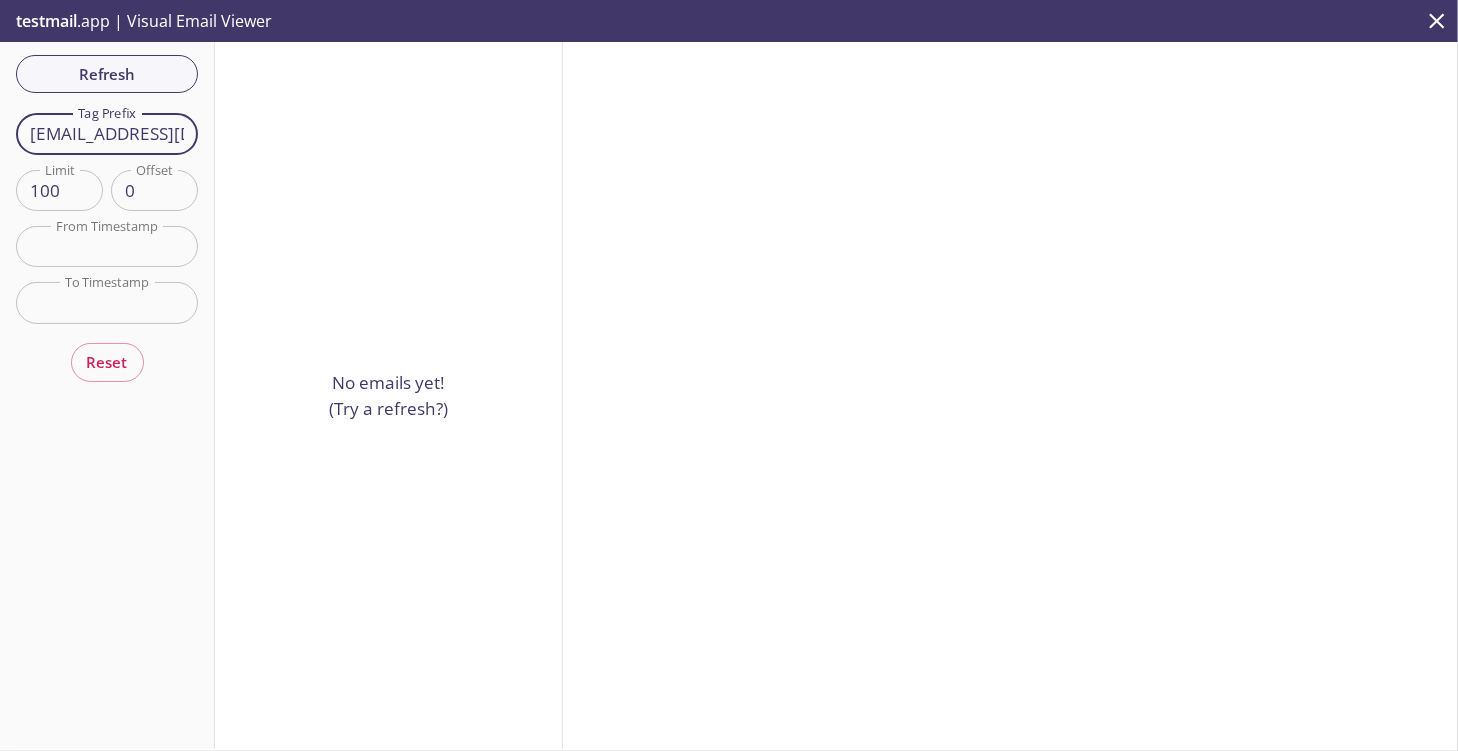 drag, startPoint x: 75, startPoint y: 136, endPoint x: 0, endPoint y: 116, distance: 77.62087 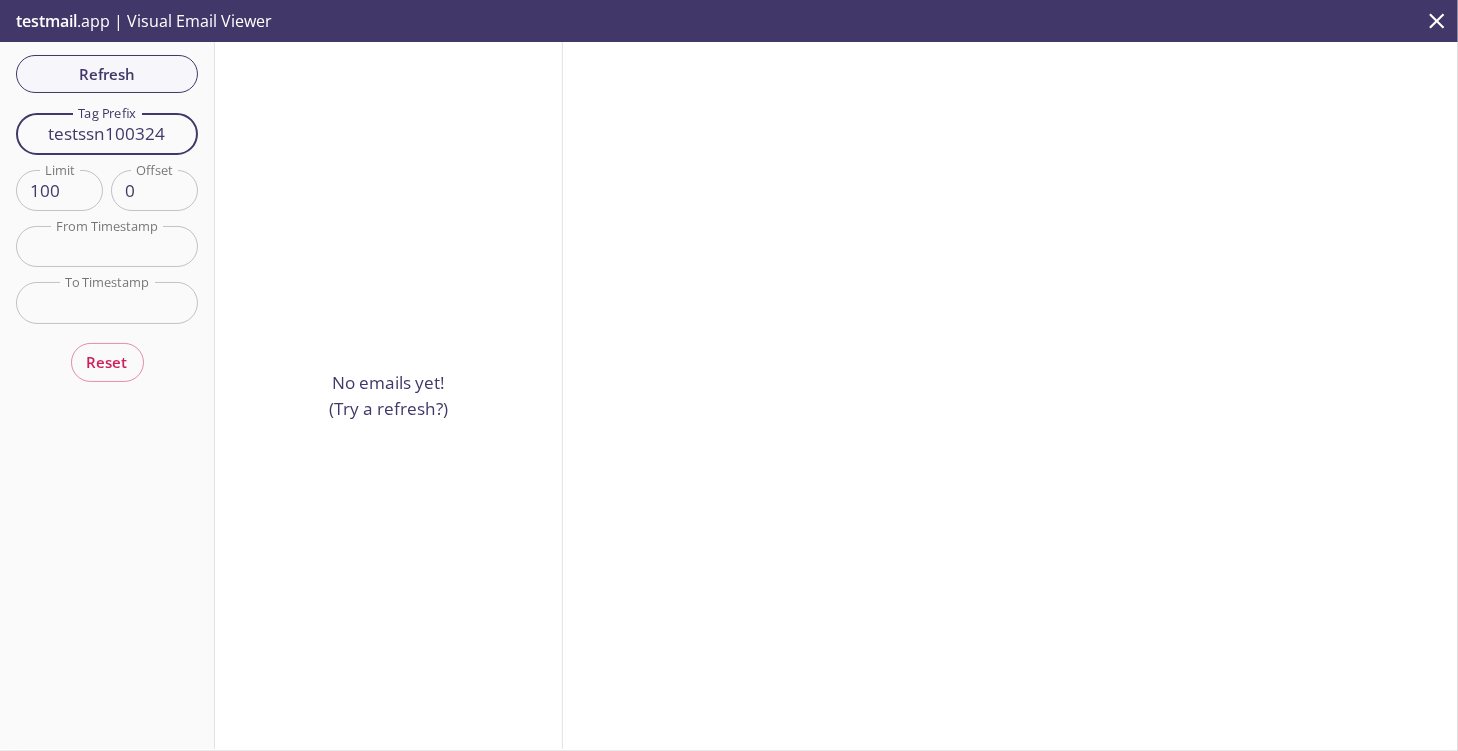 type on "testssn100324" 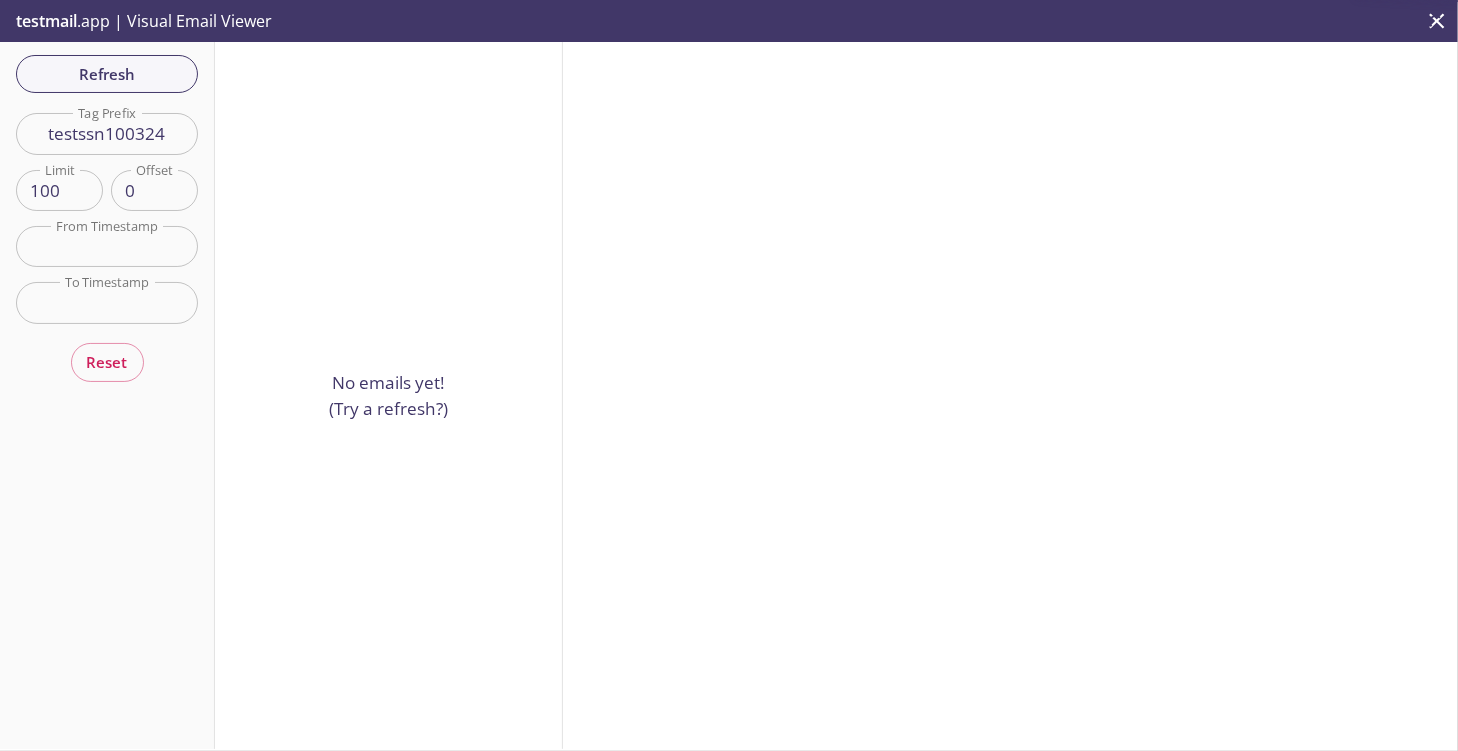 click on "testssn100324" at bounding box center [107, 133] 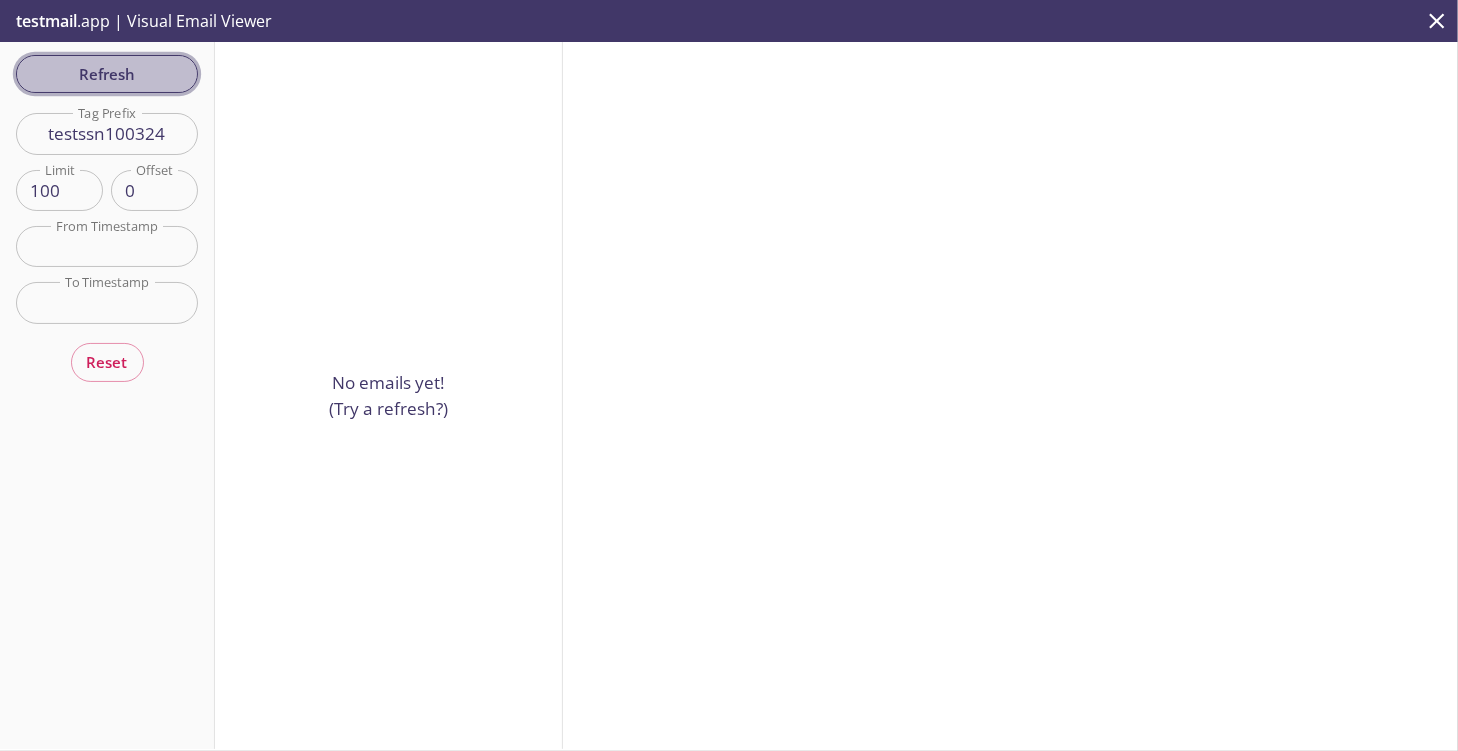 click on "Refresh" at bounding box center [107, 74] 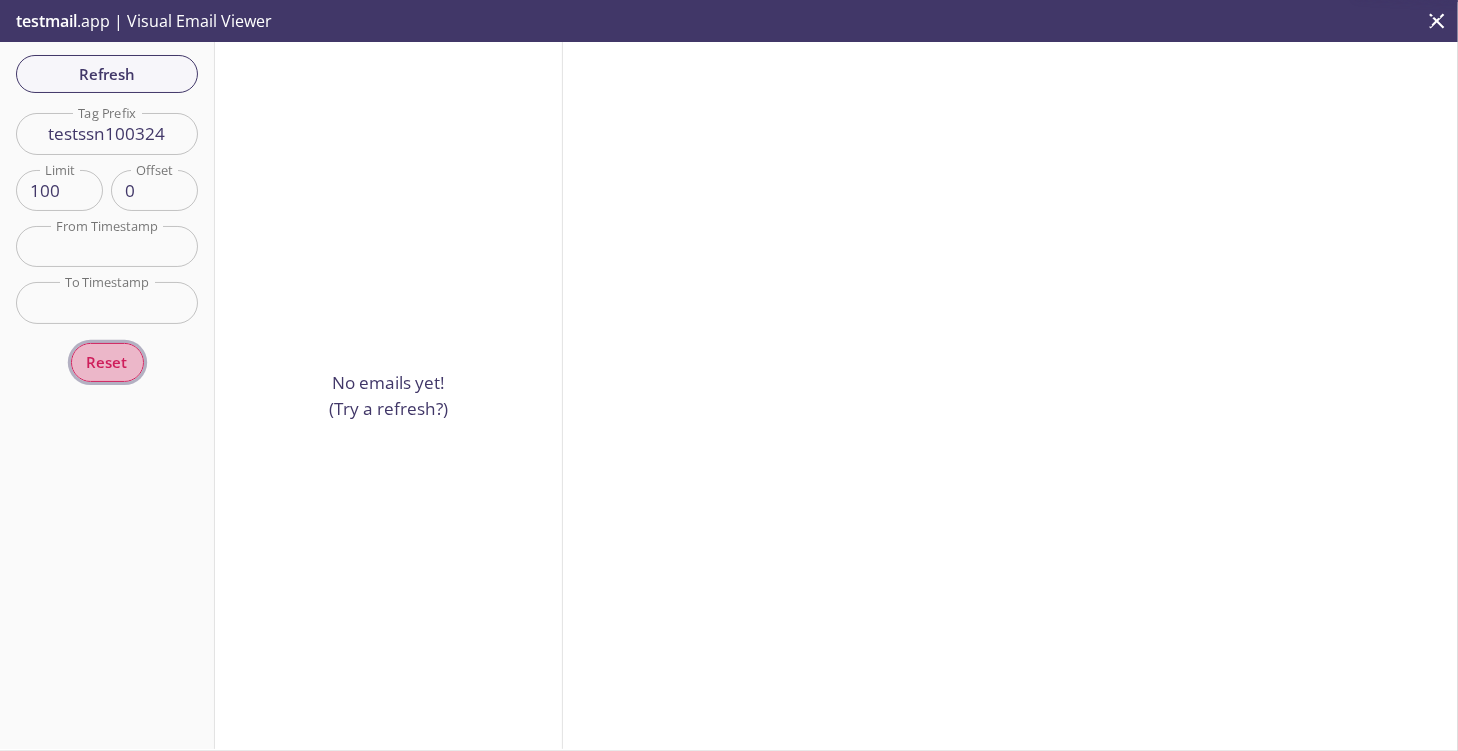 click on "Reset" at bounding box center [107, 362] 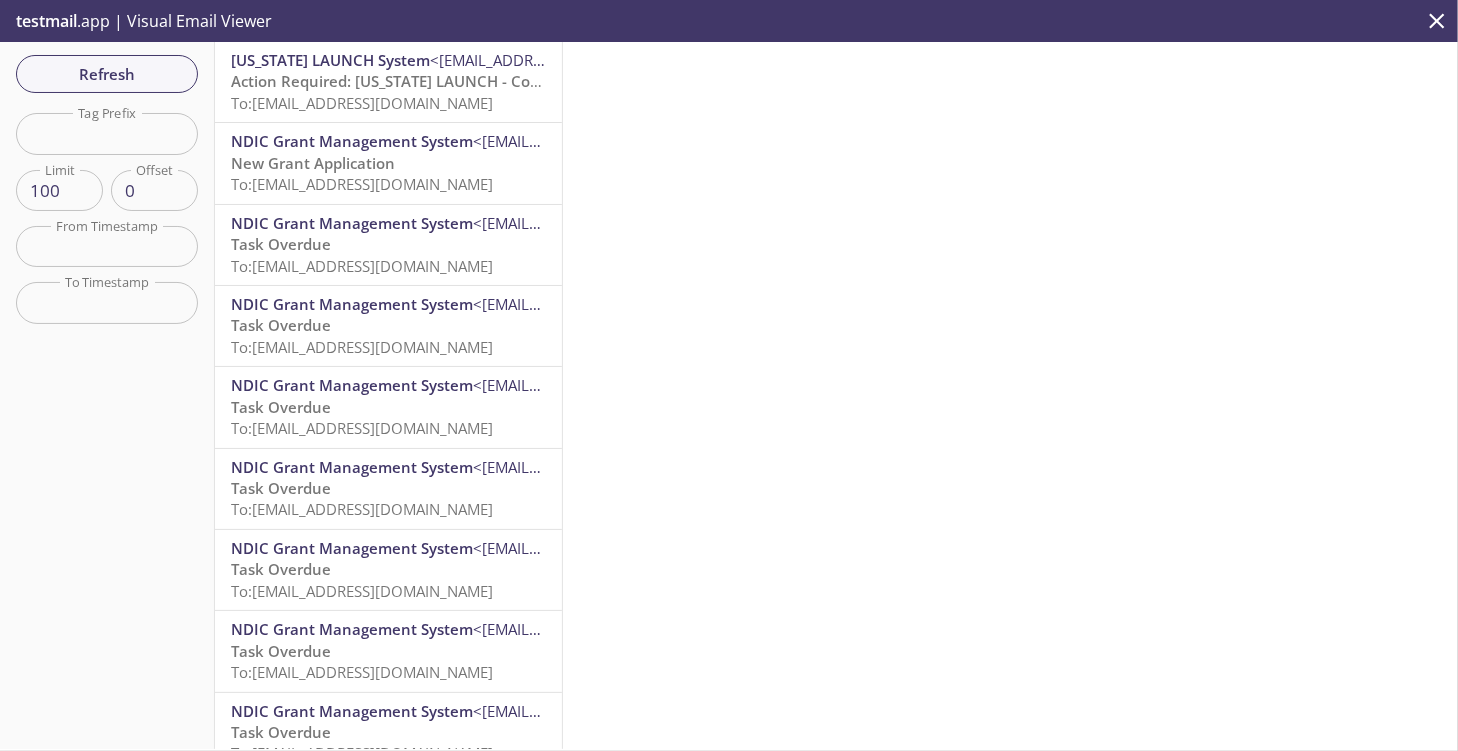 click on "Action Required: [US_STATE] LAUNCH - Complete Your Outstanding Tasks" at bounding box center (494, 81) 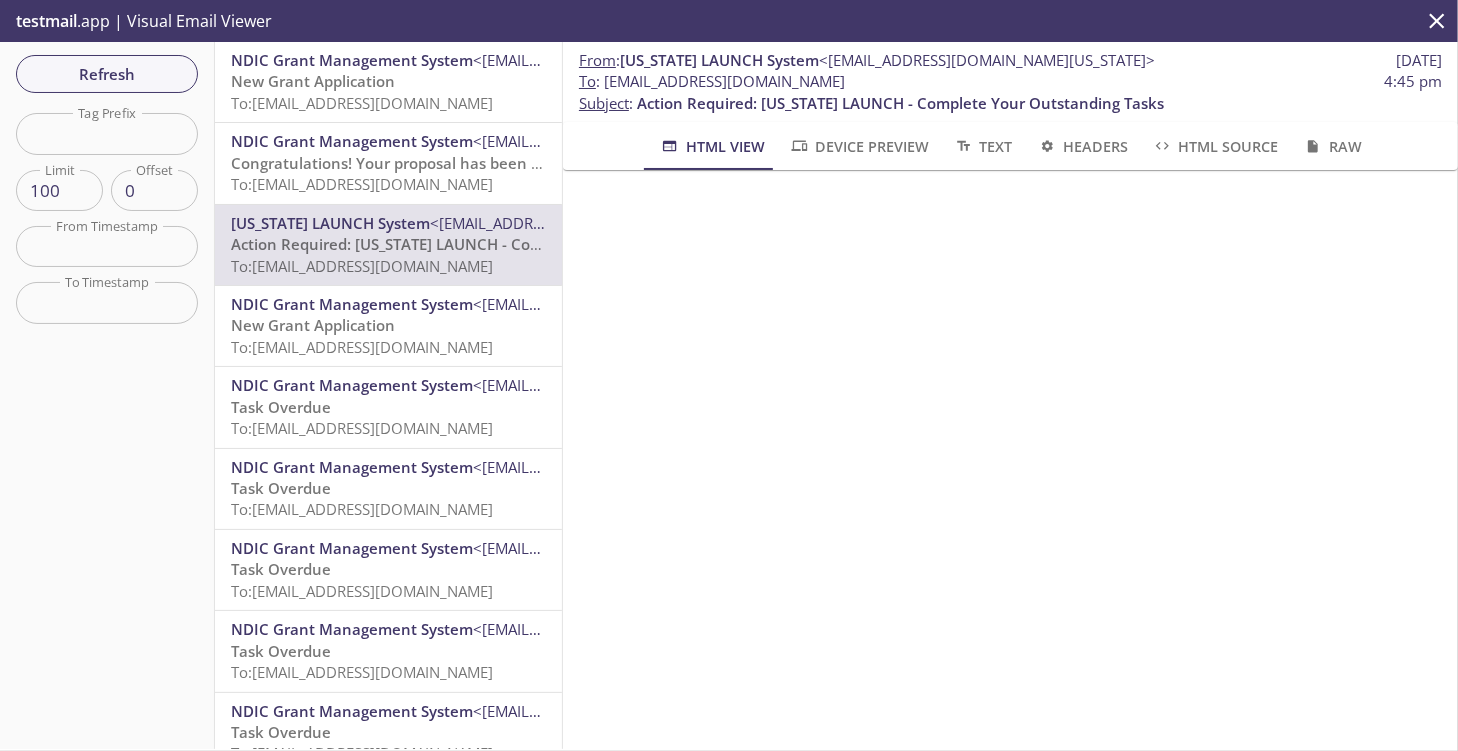 drag, startPoint x: 605, startPoint y: 84, endPoint x: 900, endPoint y: 80, distance: 295.02713 